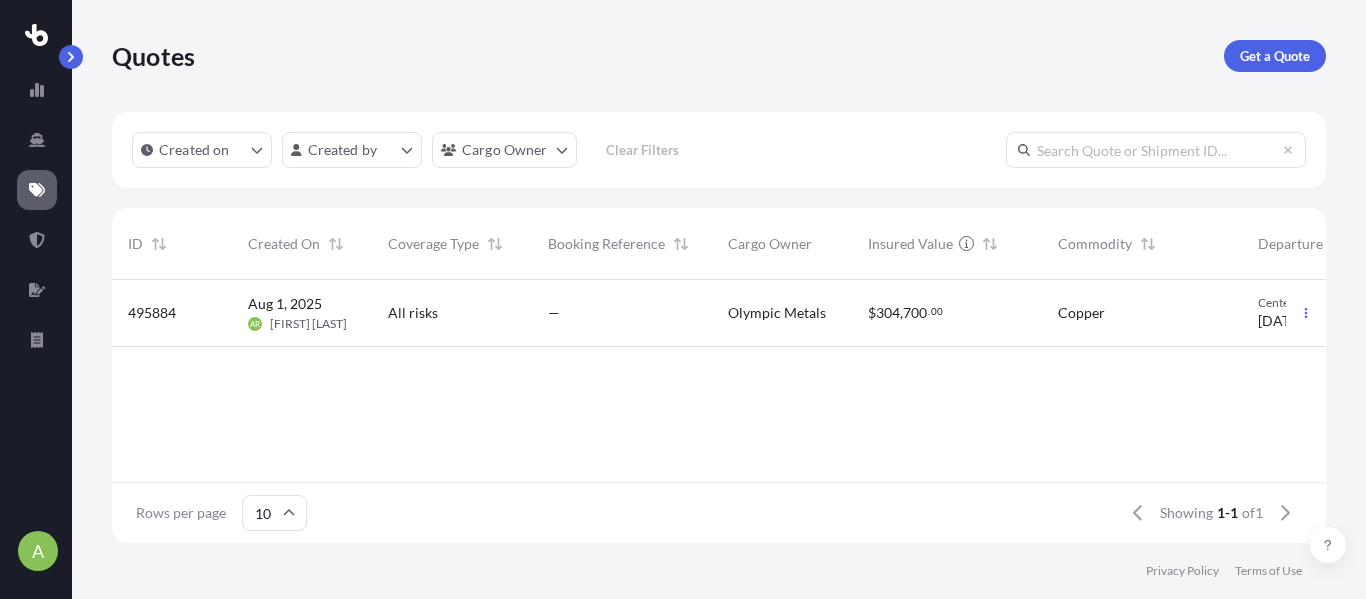 scroll, scrollTop: 0, scrollLeft: 0, axis: both 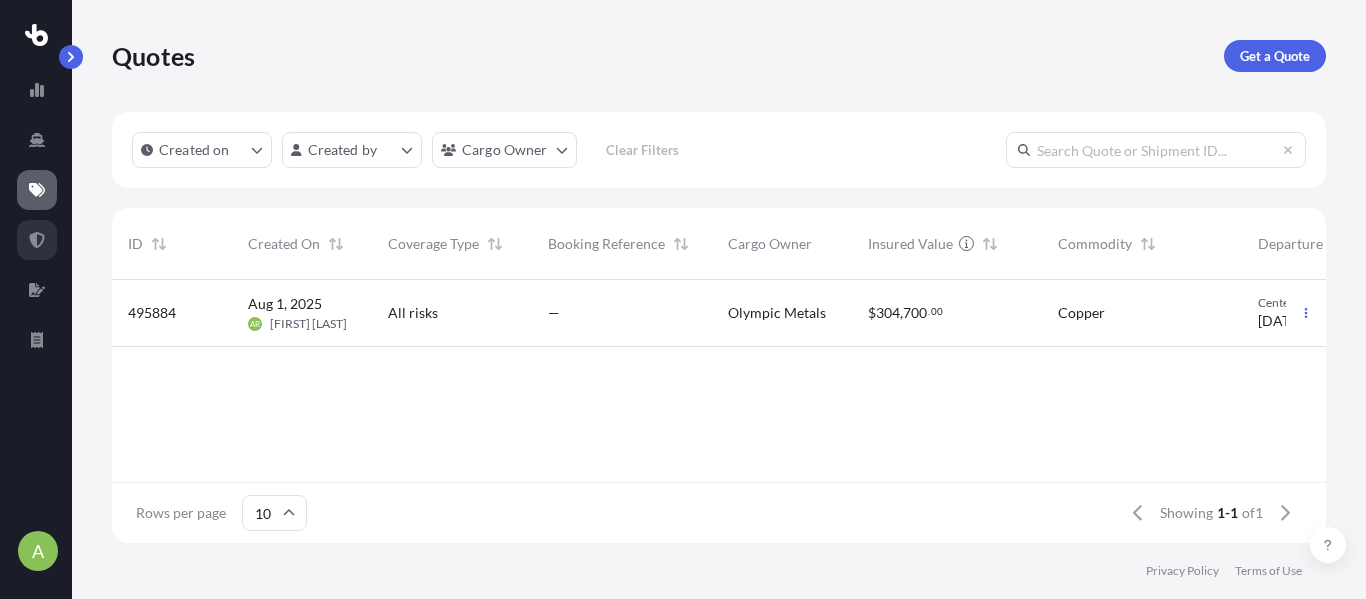 click at bounding box center (37, 240) 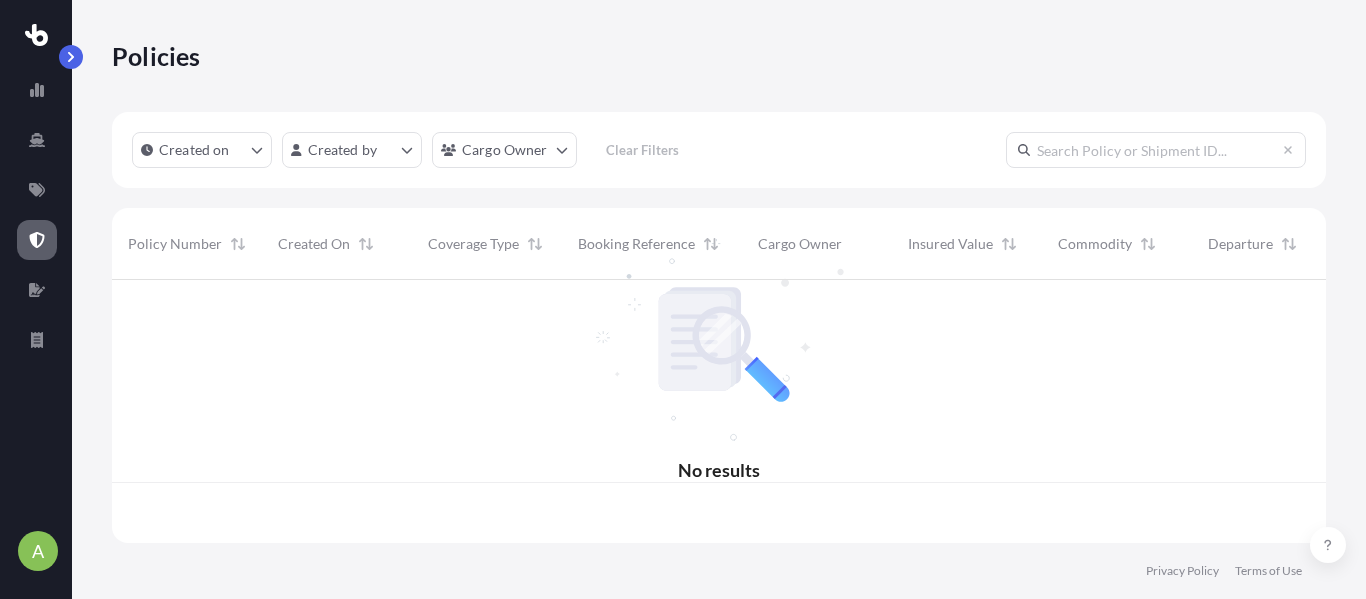 scroll, scrollTop: 16, scrollLeft: 16, axis: both 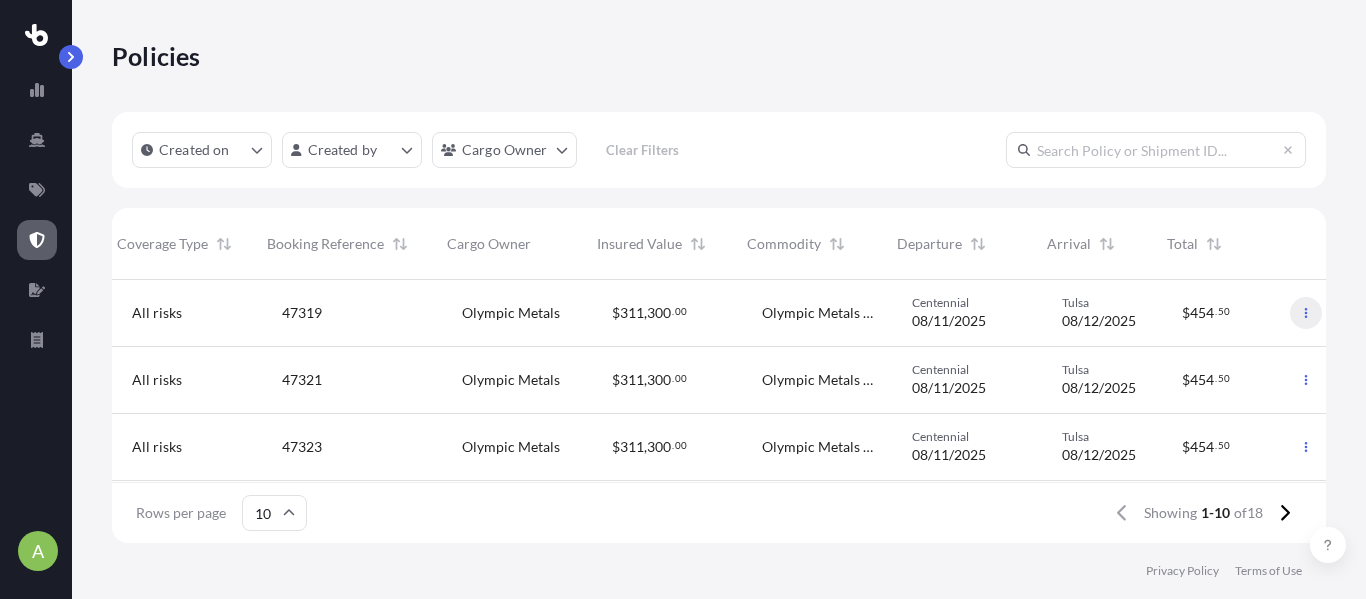 click at bounding box center (1306, 313) 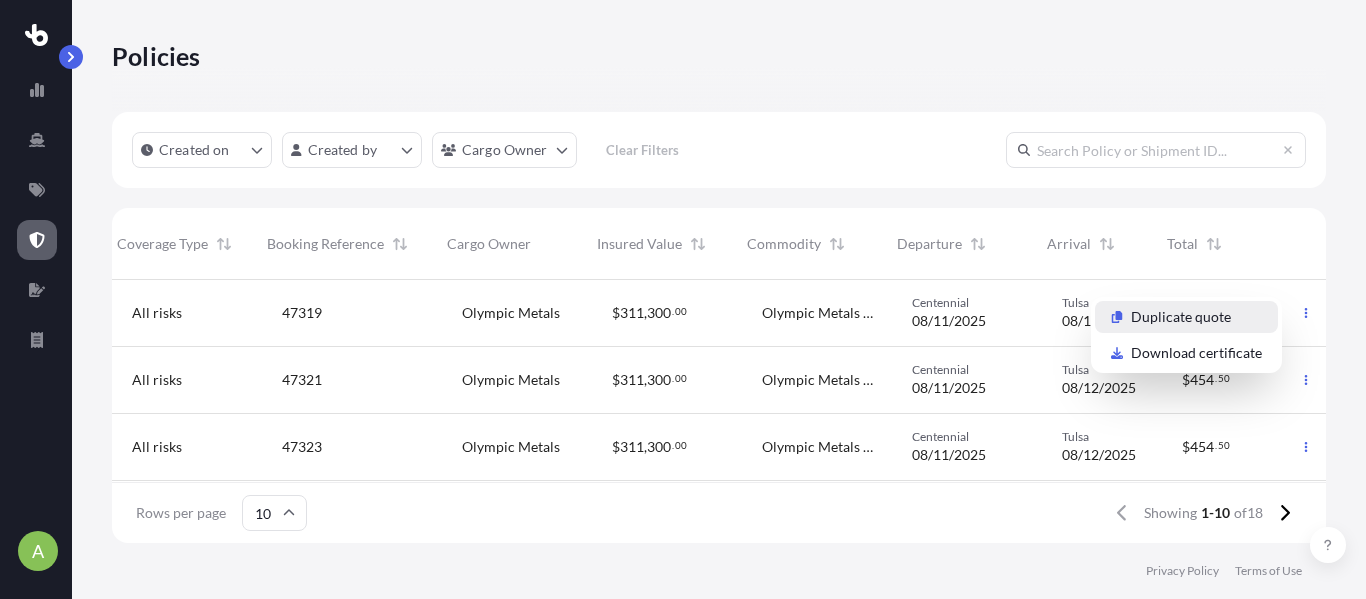 click on "Duplicate quote" at bounding box center (1181, 317) 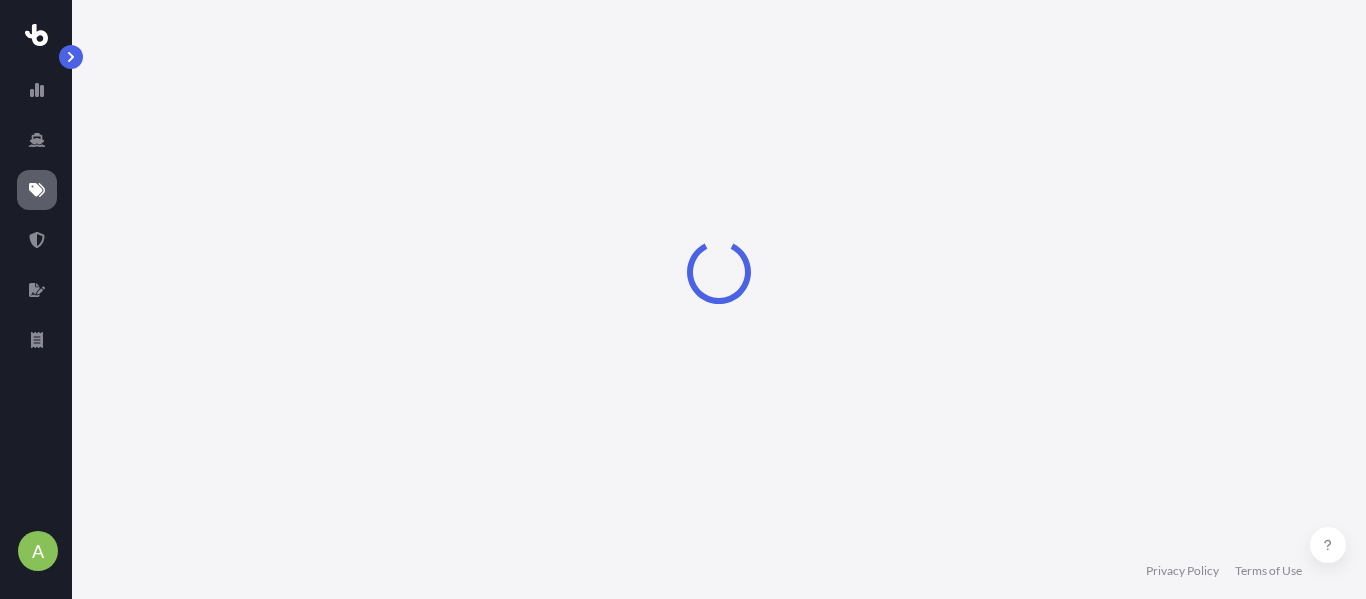 select on "Road" 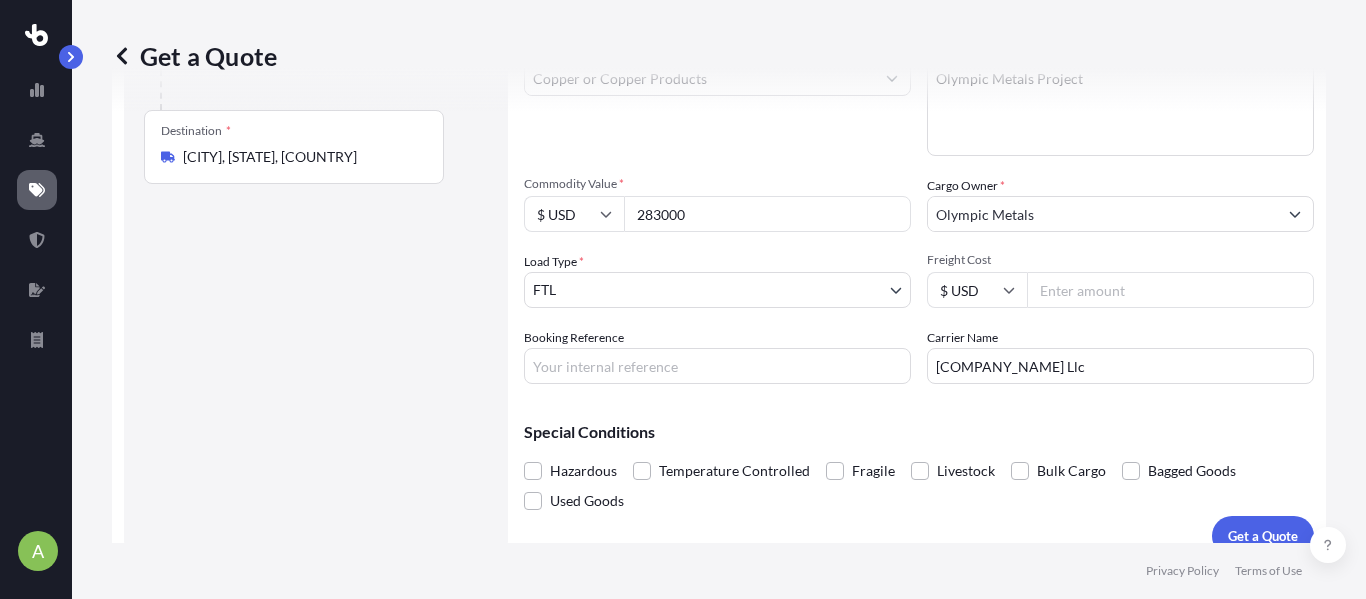 scroll, scrollTop: 285, scrollLeft: 0, axis: vertical 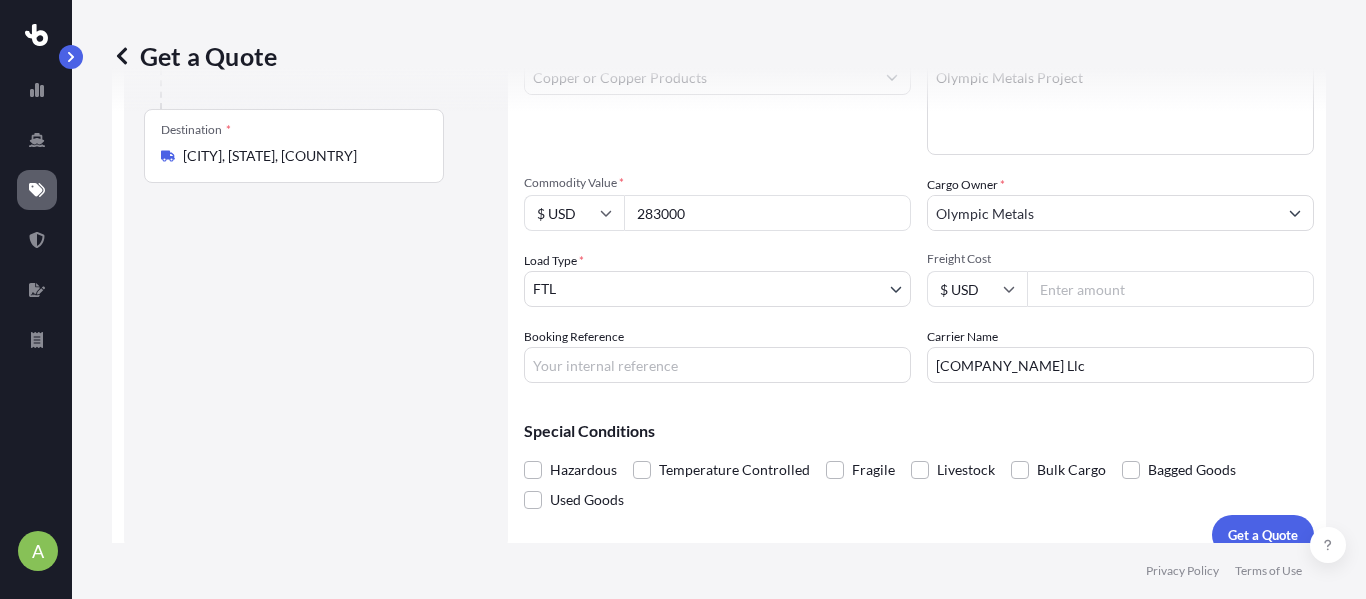 click on "Booking Reference" at bounding box center (717, 365) 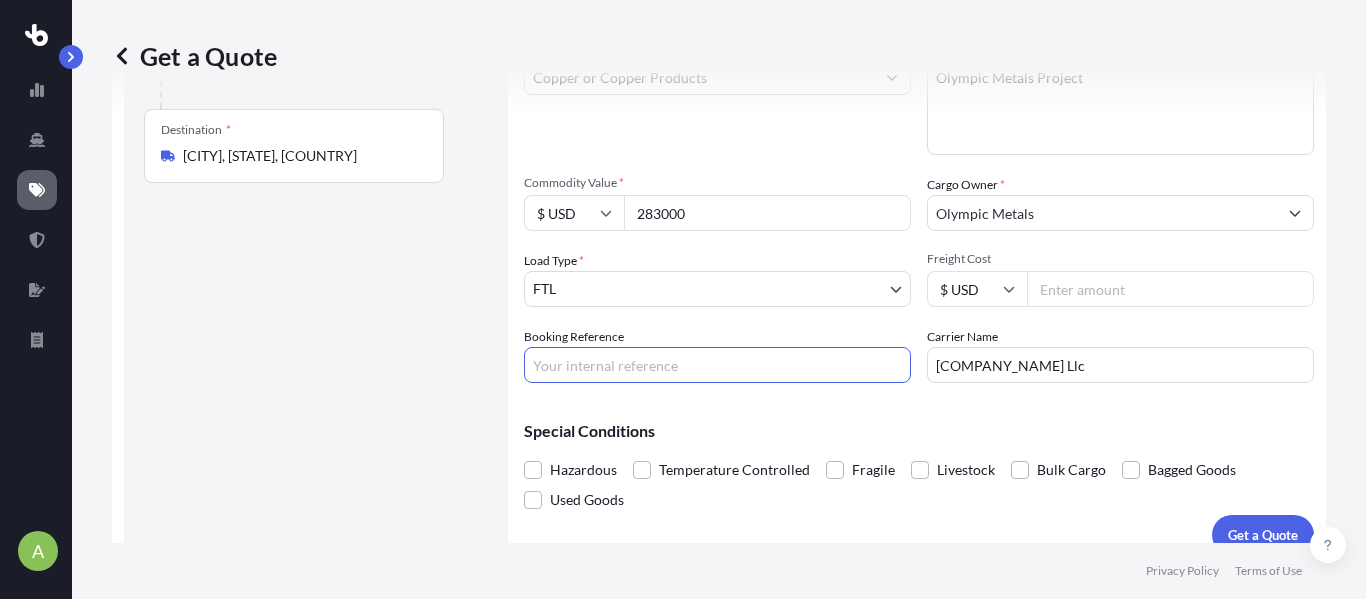 paste on "47320" 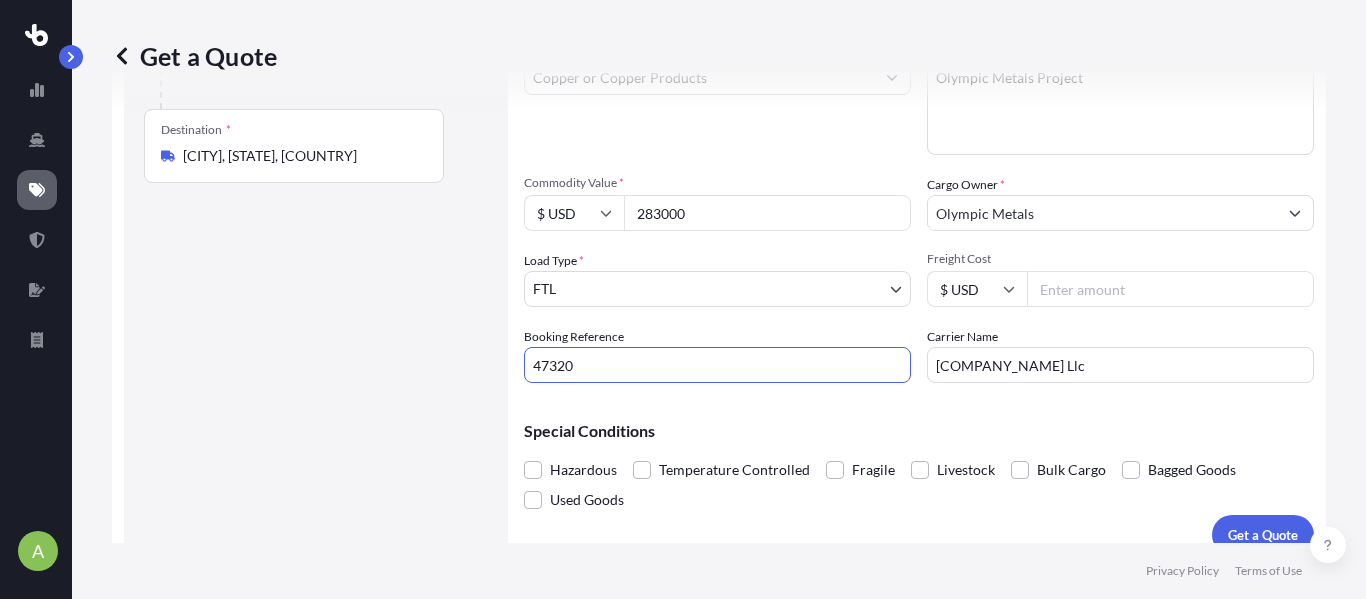 type on "47320" 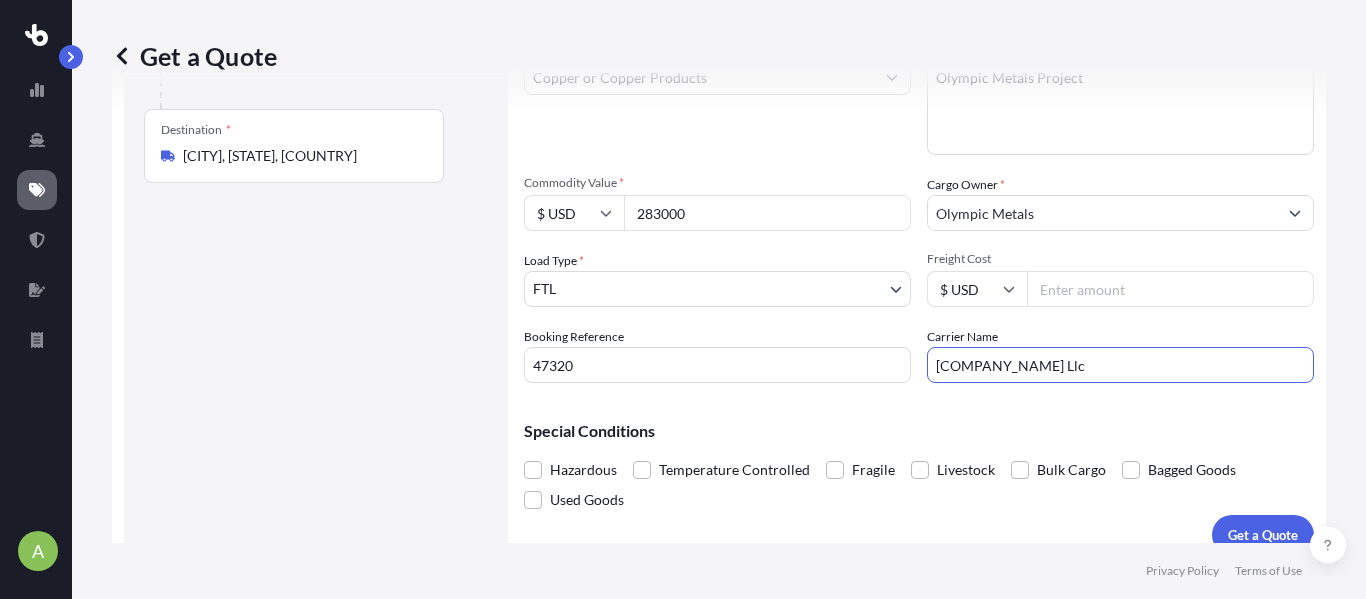drag, startPoint x: 1054, startPoint y: 359, endPoint x: 960, endPoint y: 363, distance: 94.08507 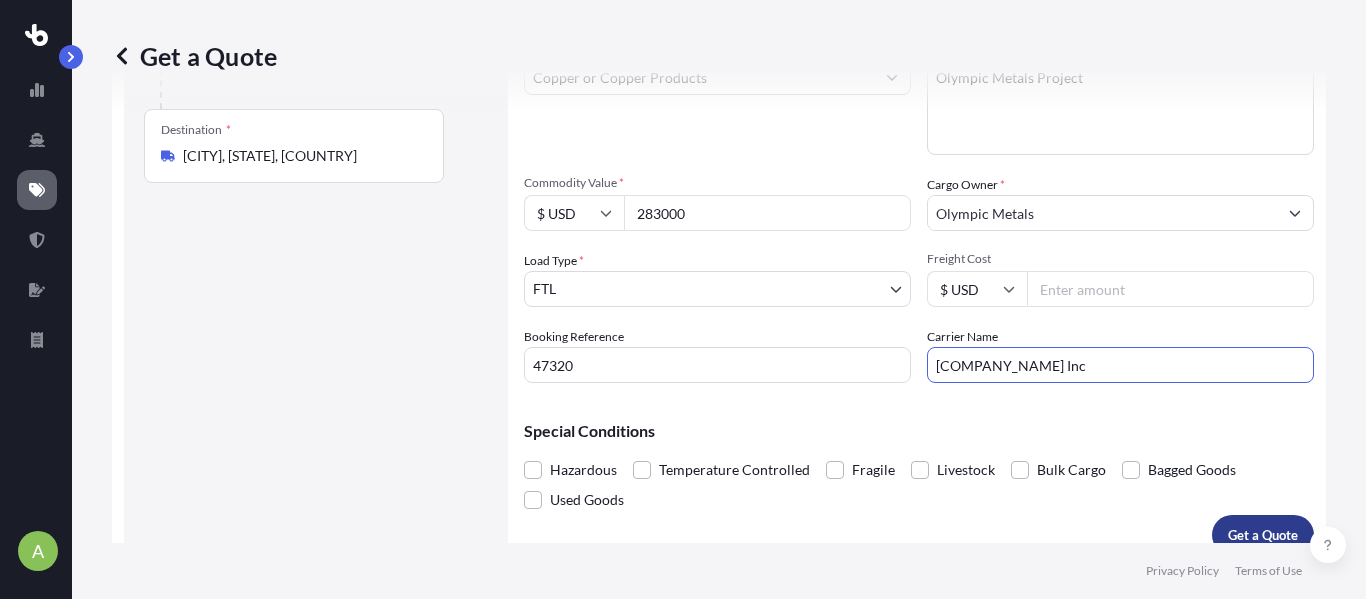 type on "[COMPANY_NAME] Inc" 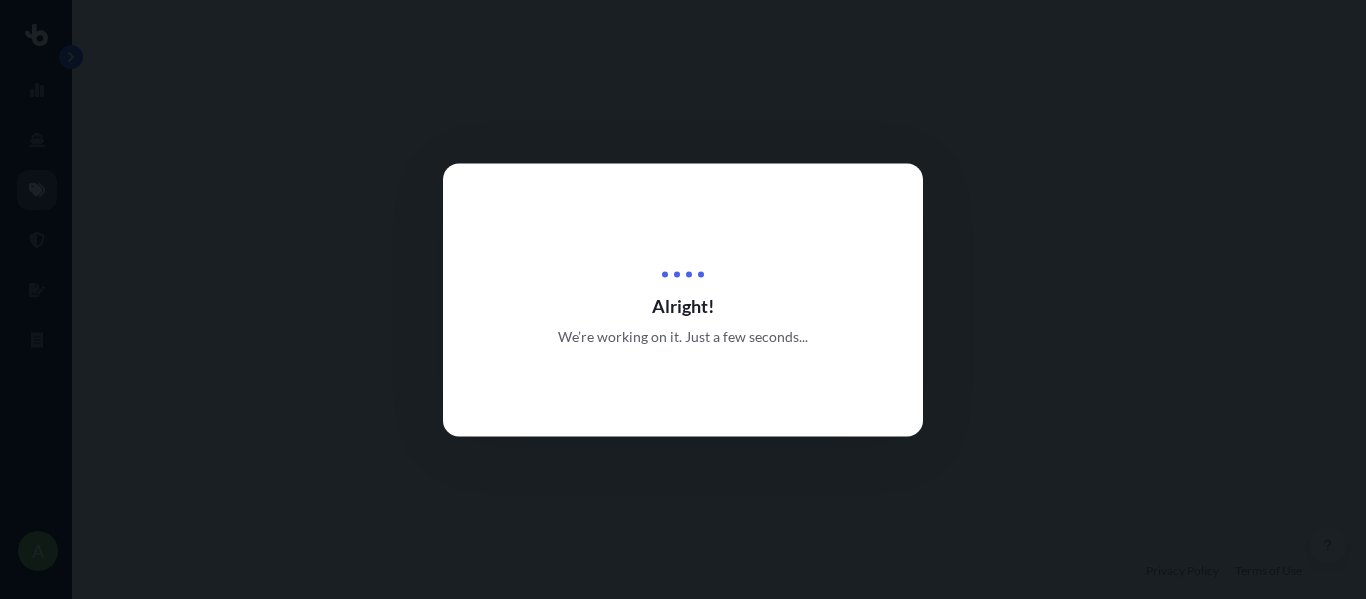 scroll, scrollTop: 0, scrollLeft: 0, axis: both 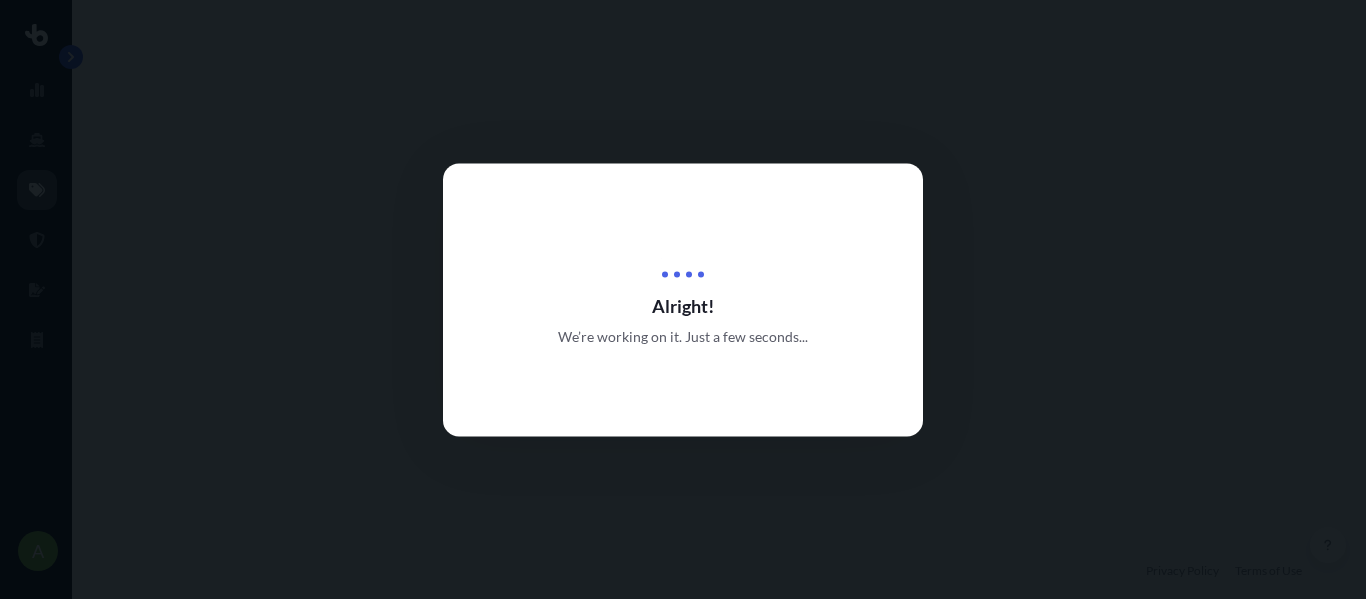 select on "Road" 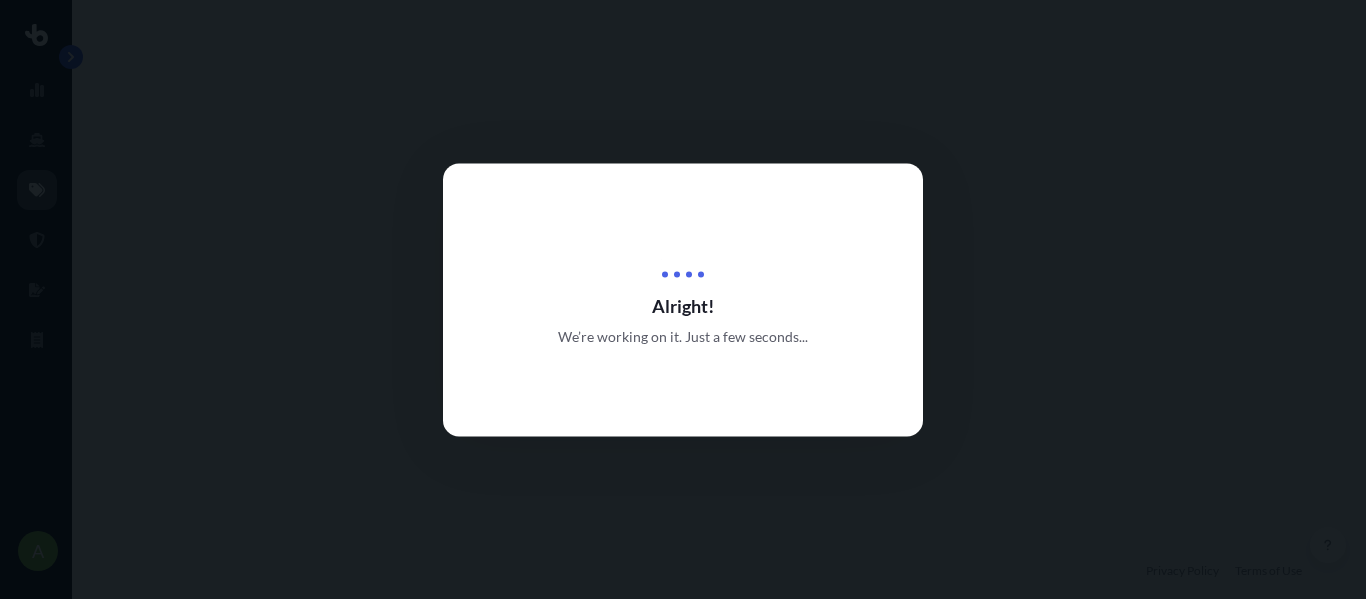 select on "2" 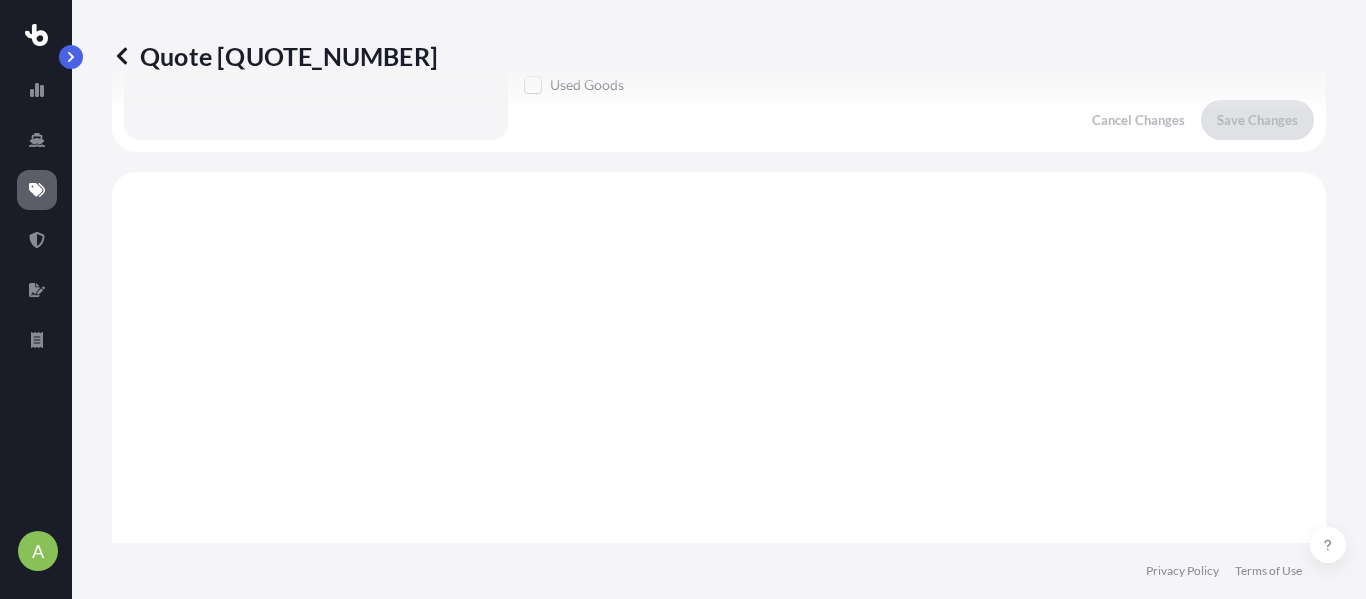scroll, scrollTop: 692, scrollLeft: 0, axis: vertical 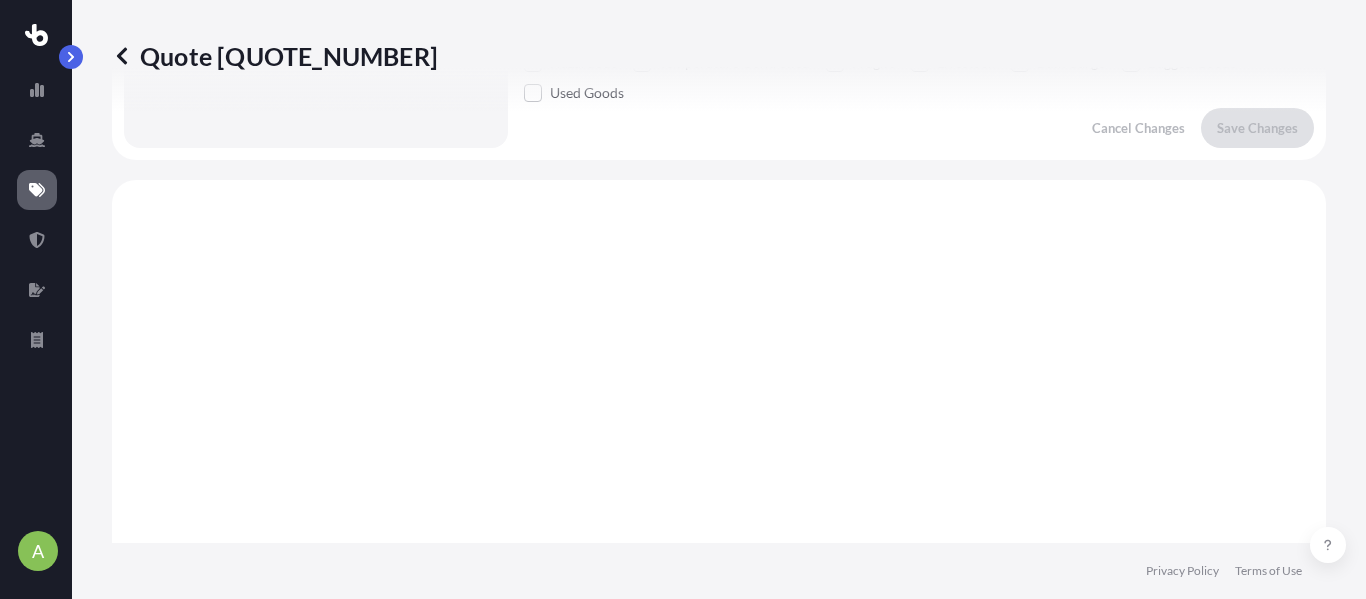 click 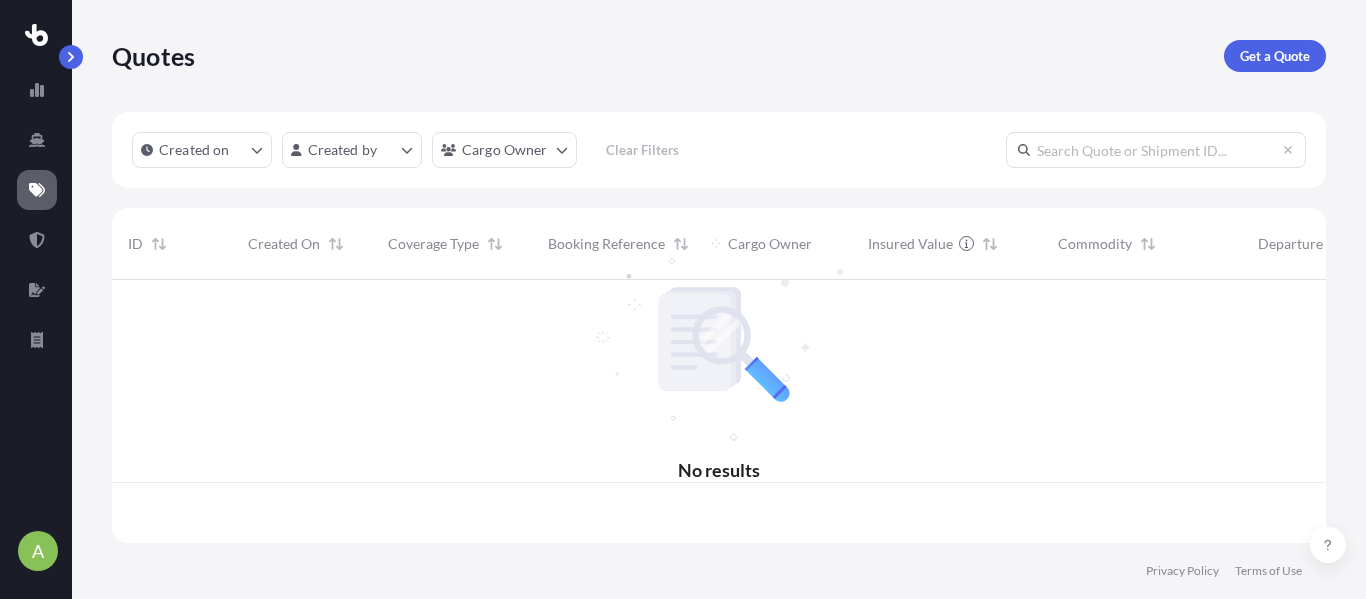 scroll, scrollTop: 0, scrollLeft: 0, axis: both 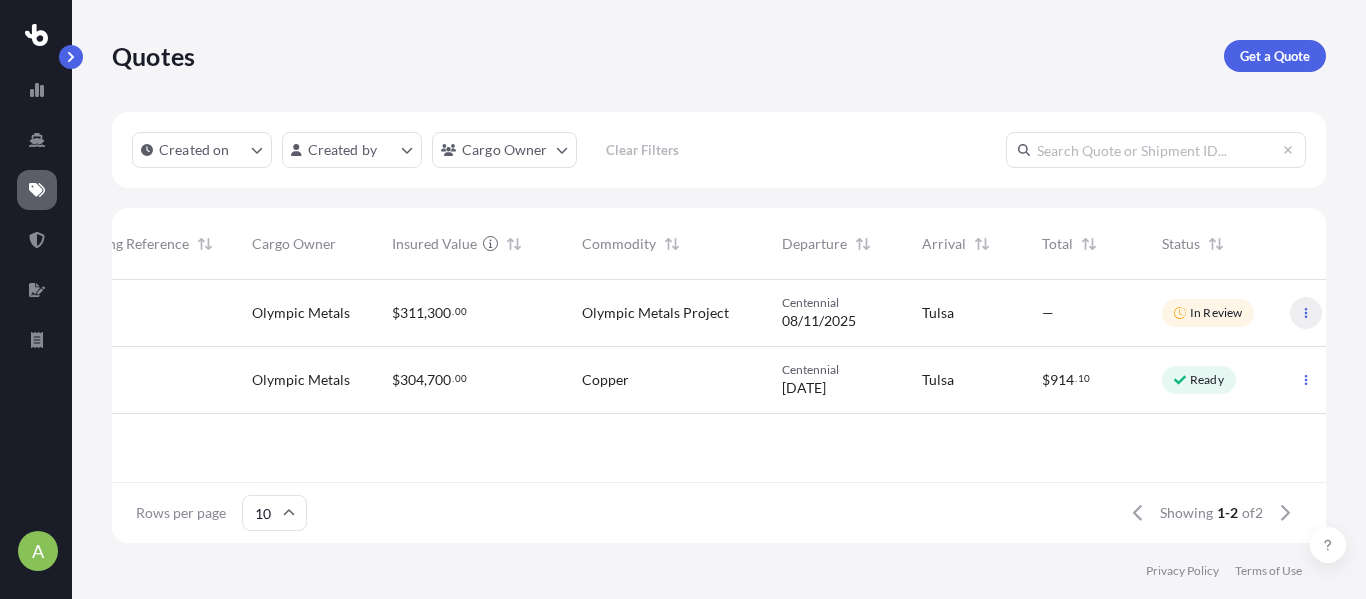 click 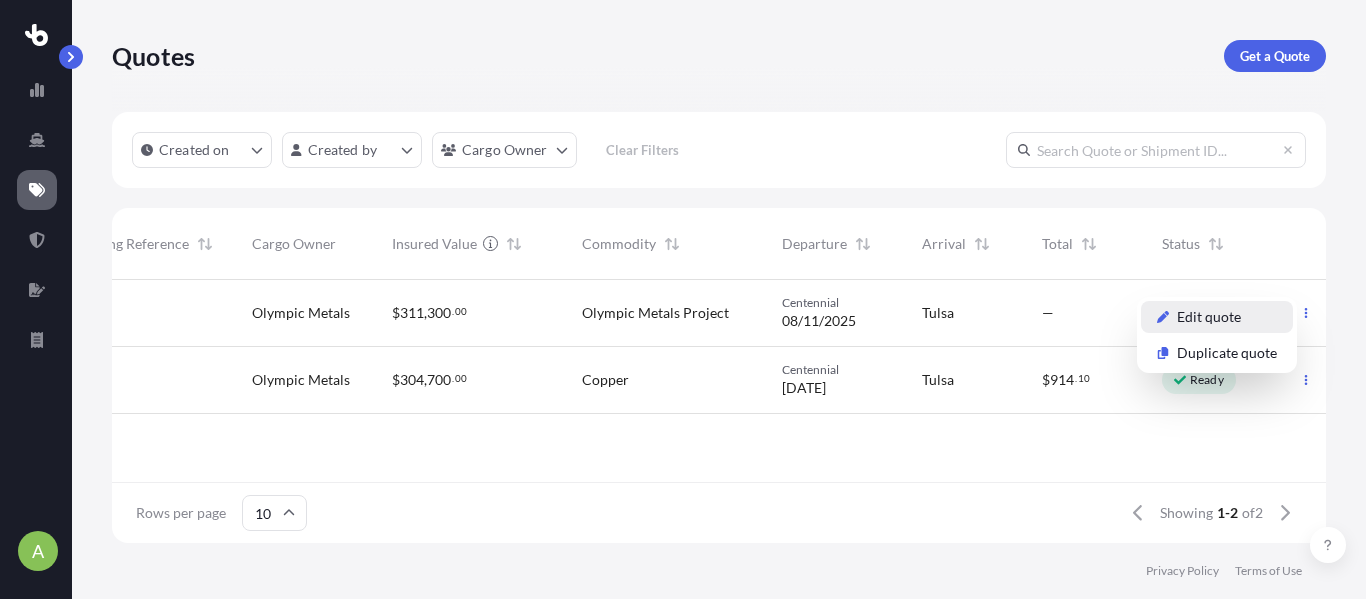click on "Edit quote" at bounding box center (1217, 317) 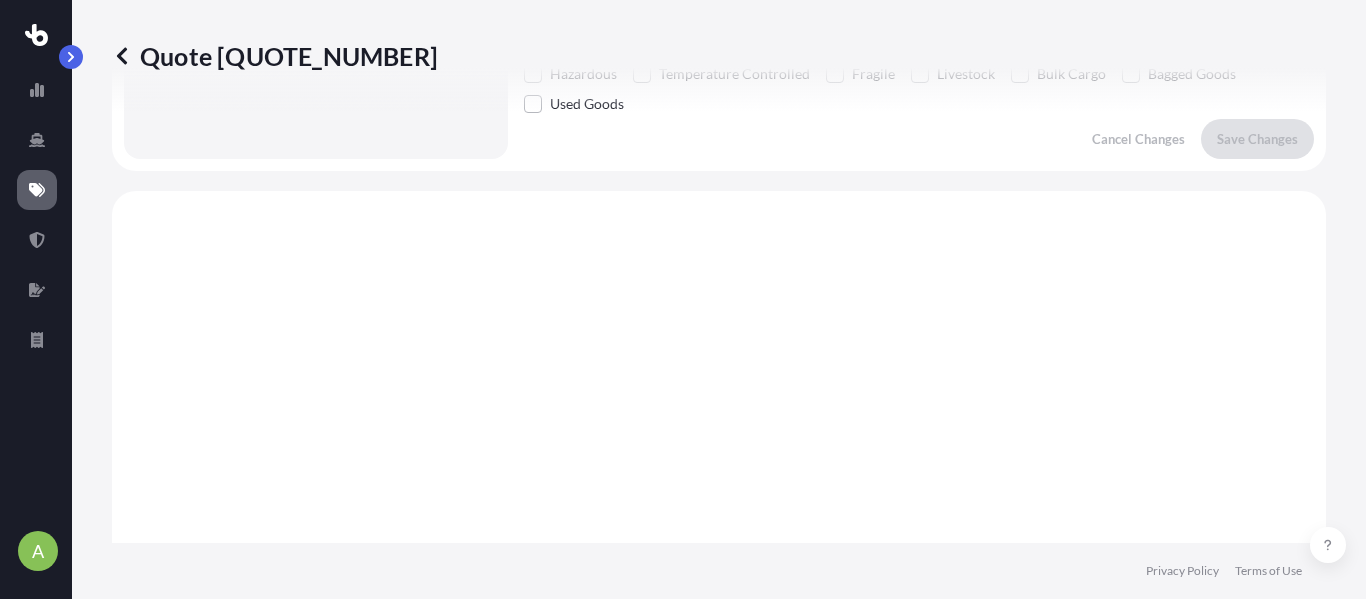 scroll, scrollTop: 680, scrollLeft: 0, axis: vertical 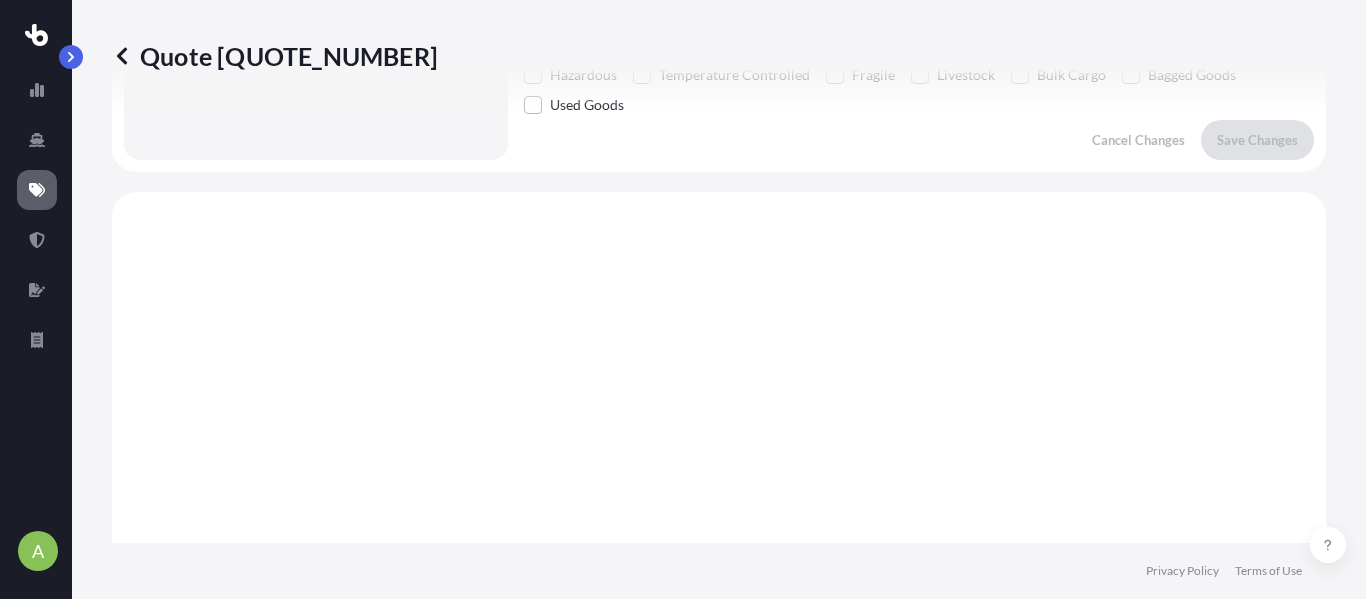 click 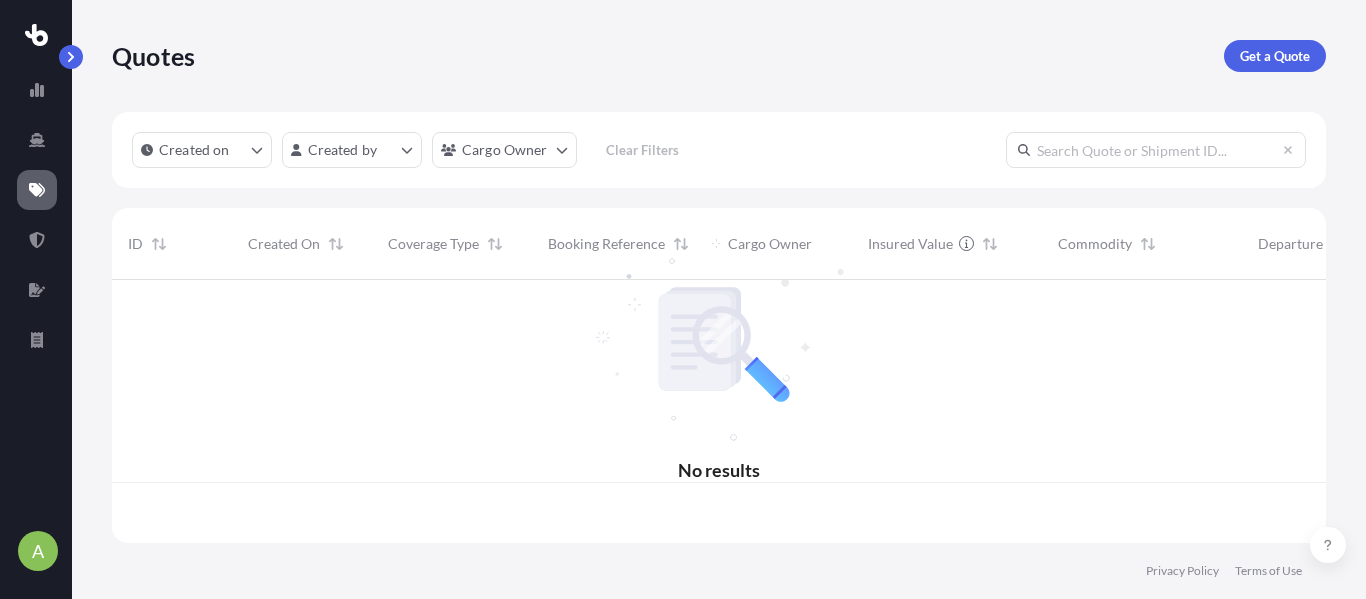 scroll, scrollTop: 0, scrollLeft: 0, axis: both 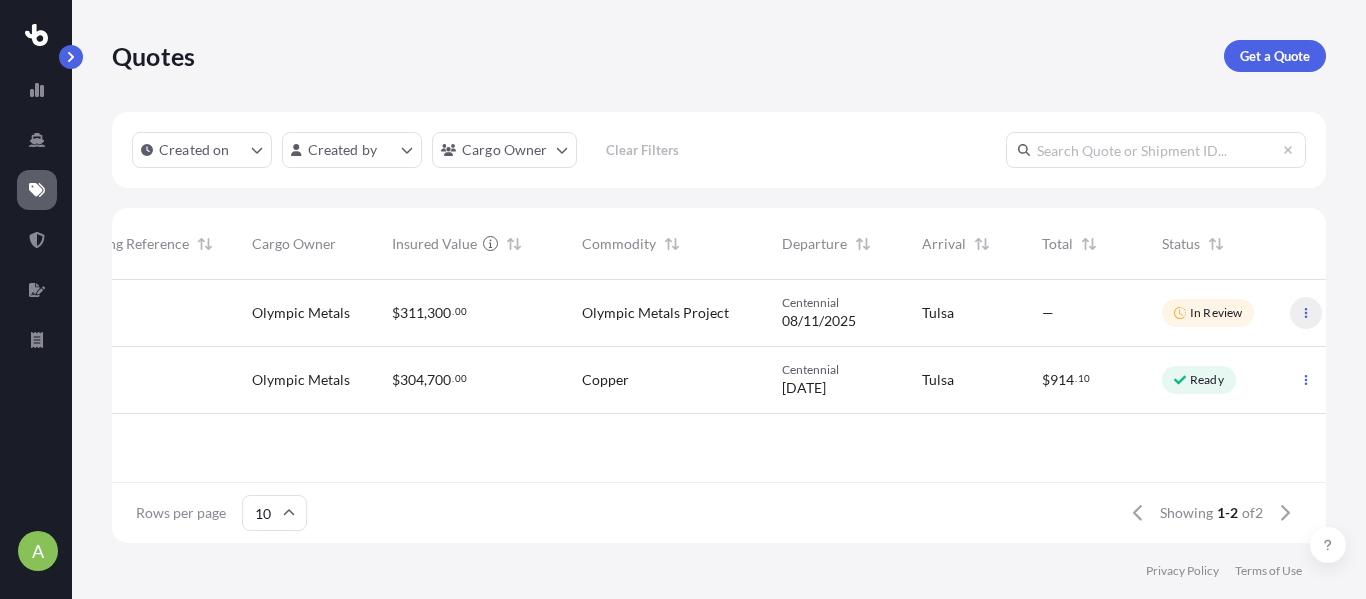 click 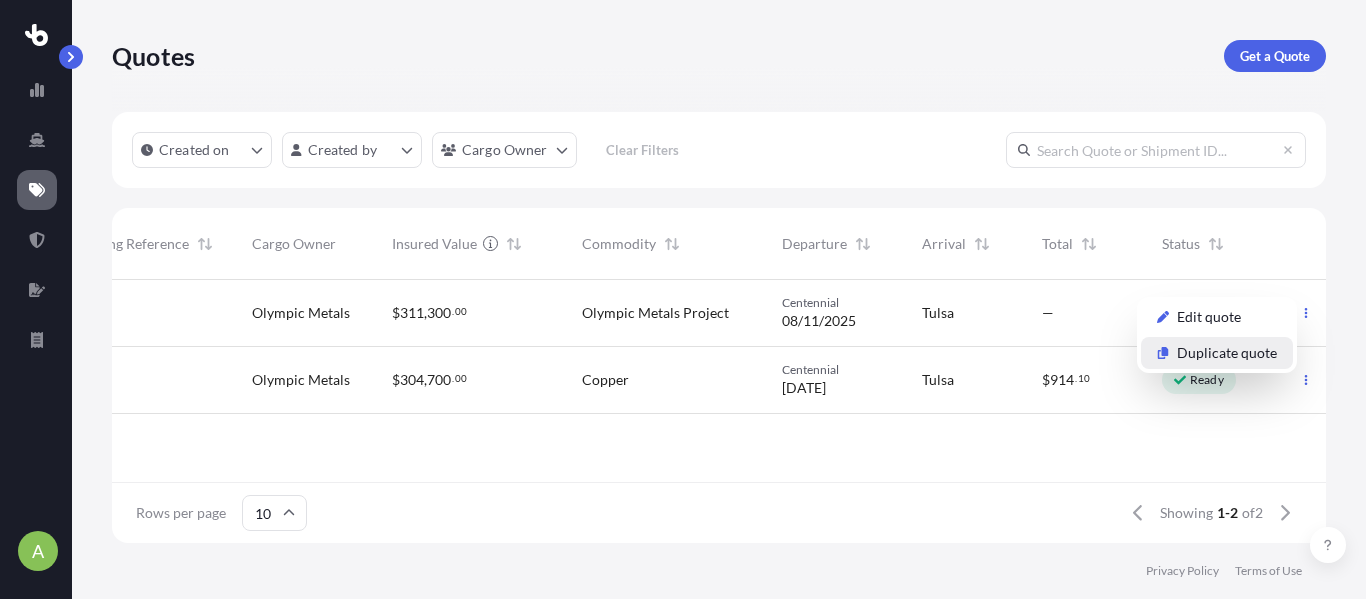 click on "Duplicate quote" at bounding box center [1227, 353] 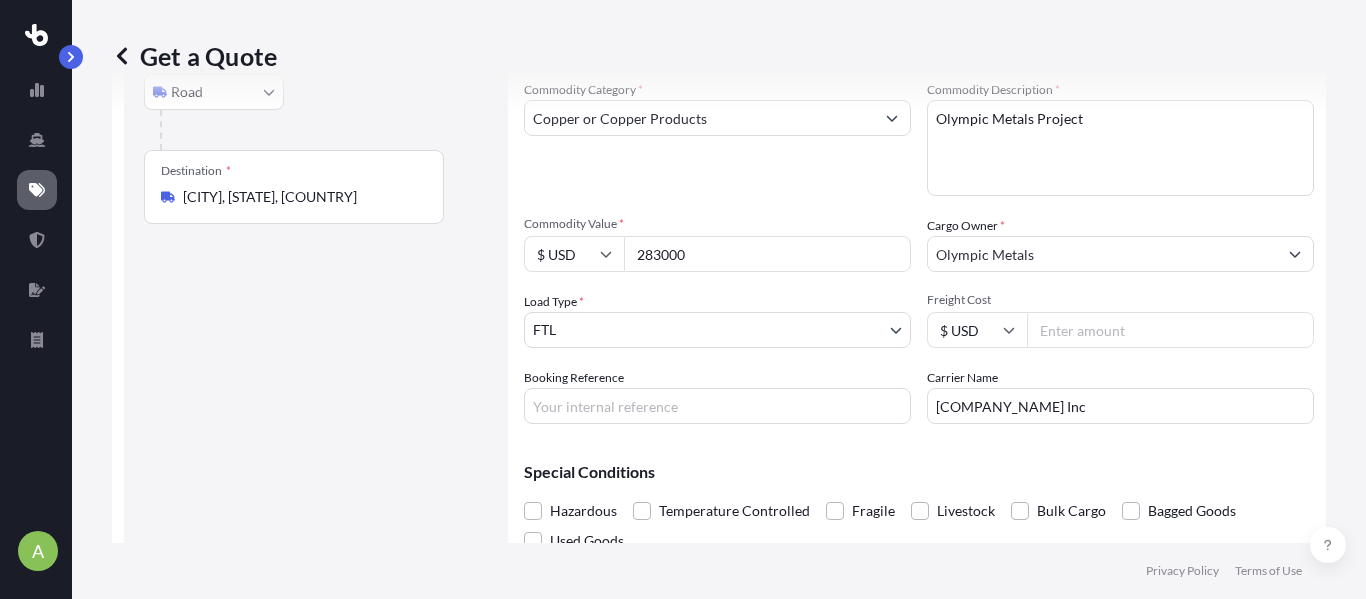 scroll, scrollTop: 245, scrollLeft: 0, axis: vertical 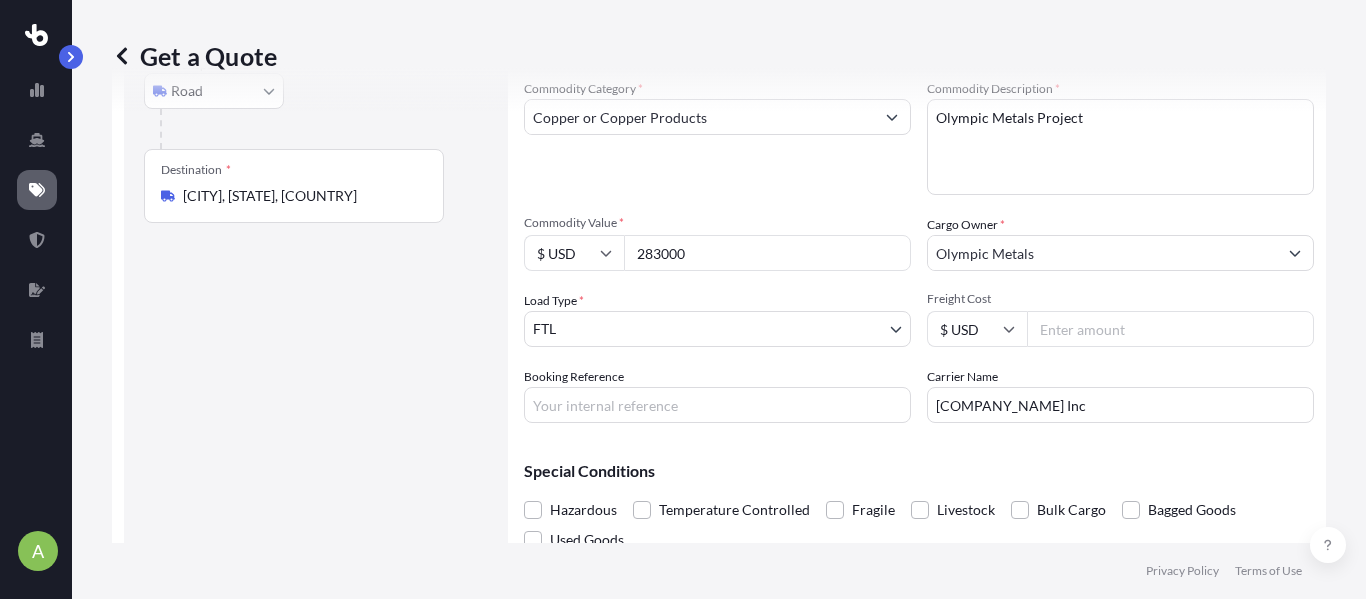 click on "Booking Reference" at bounding box center [717, 405] 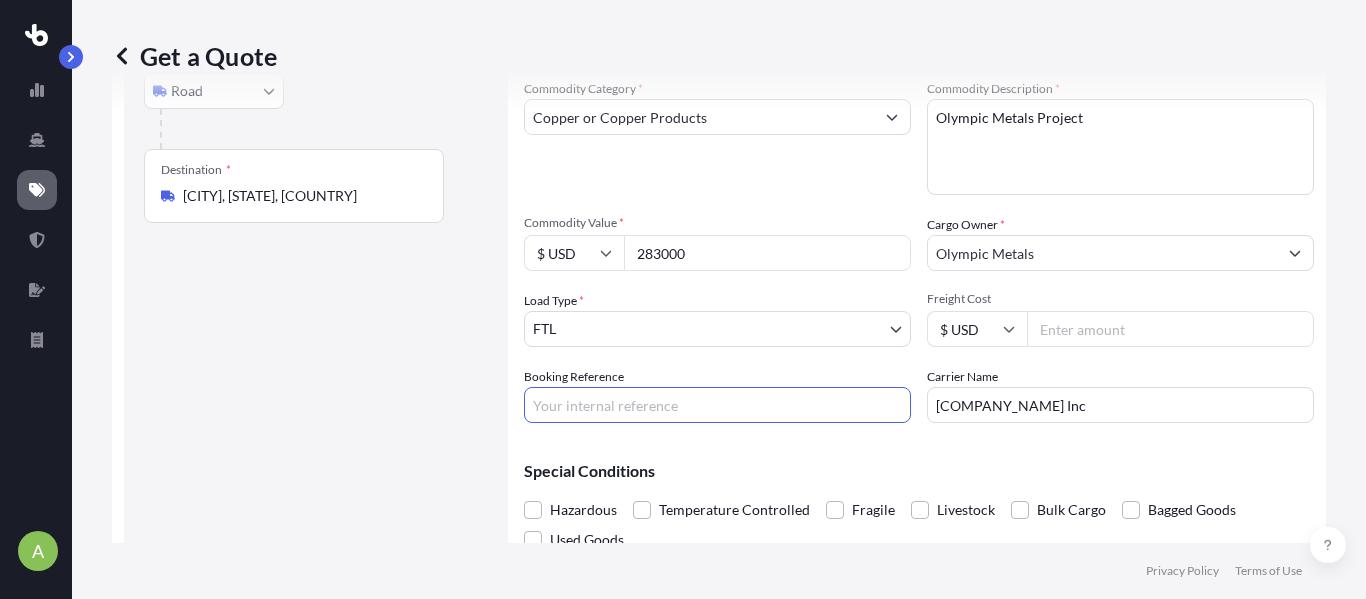 paste on "[NUMBER]" 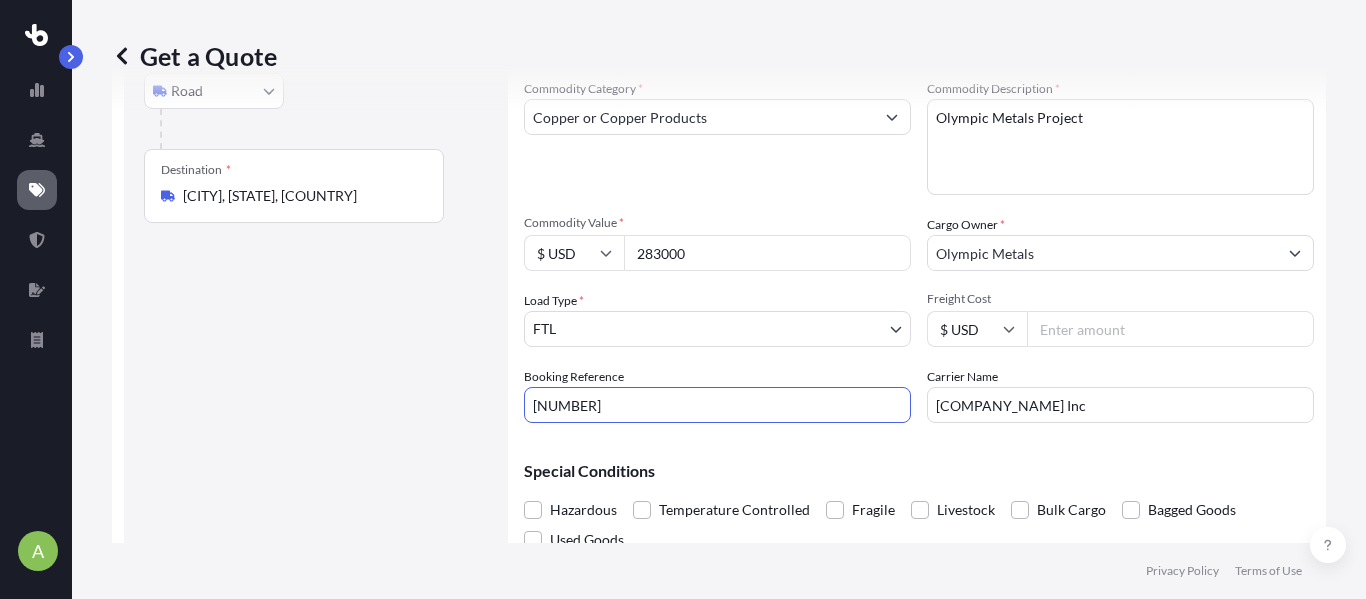 scroll, scrollTop: 309, scrollLeft: 0, axis: vertical 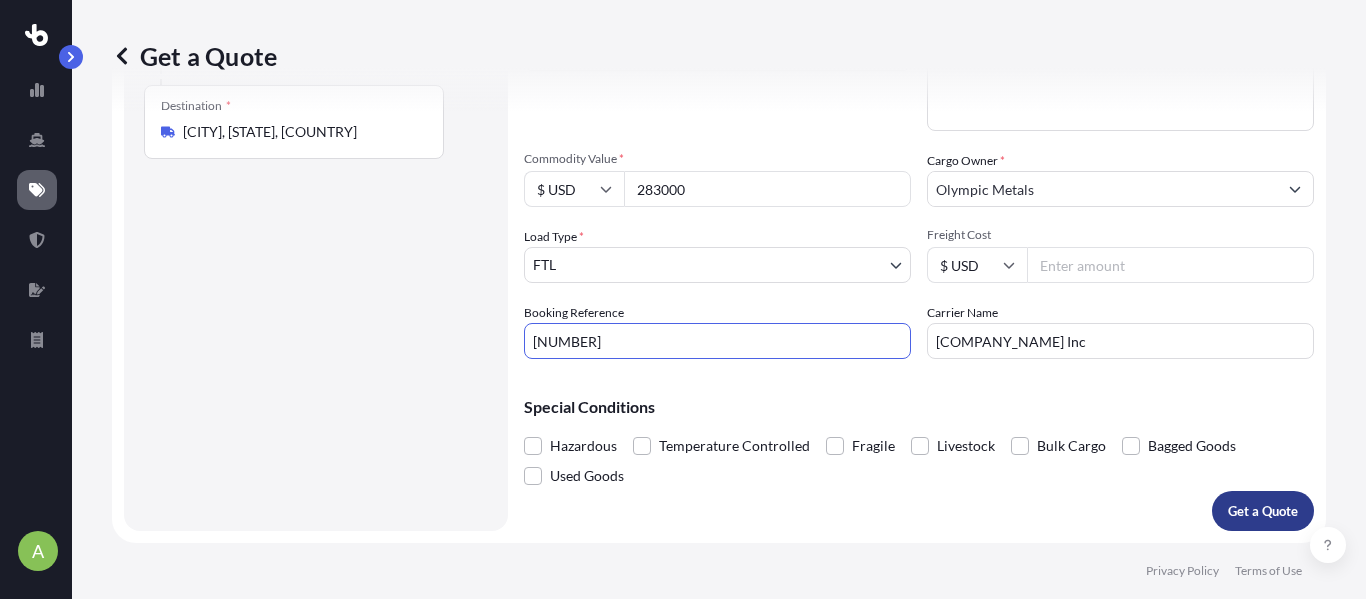 type on "[NUMBER]" 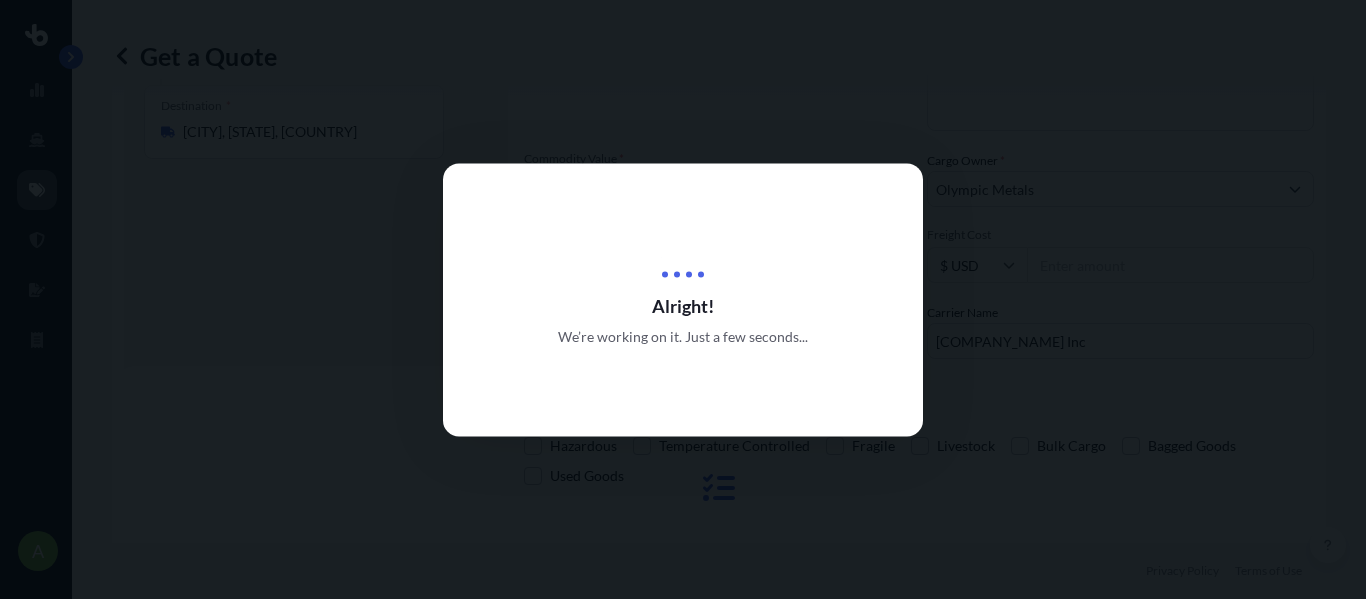 select on "Road" 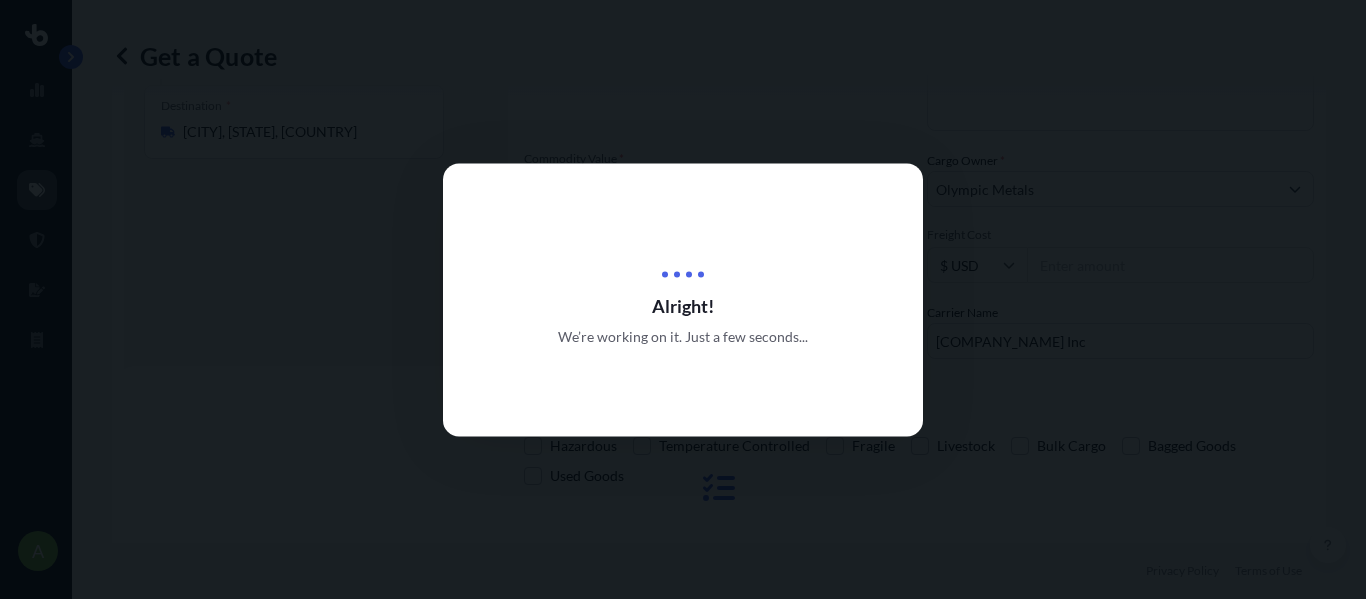 select on "2" 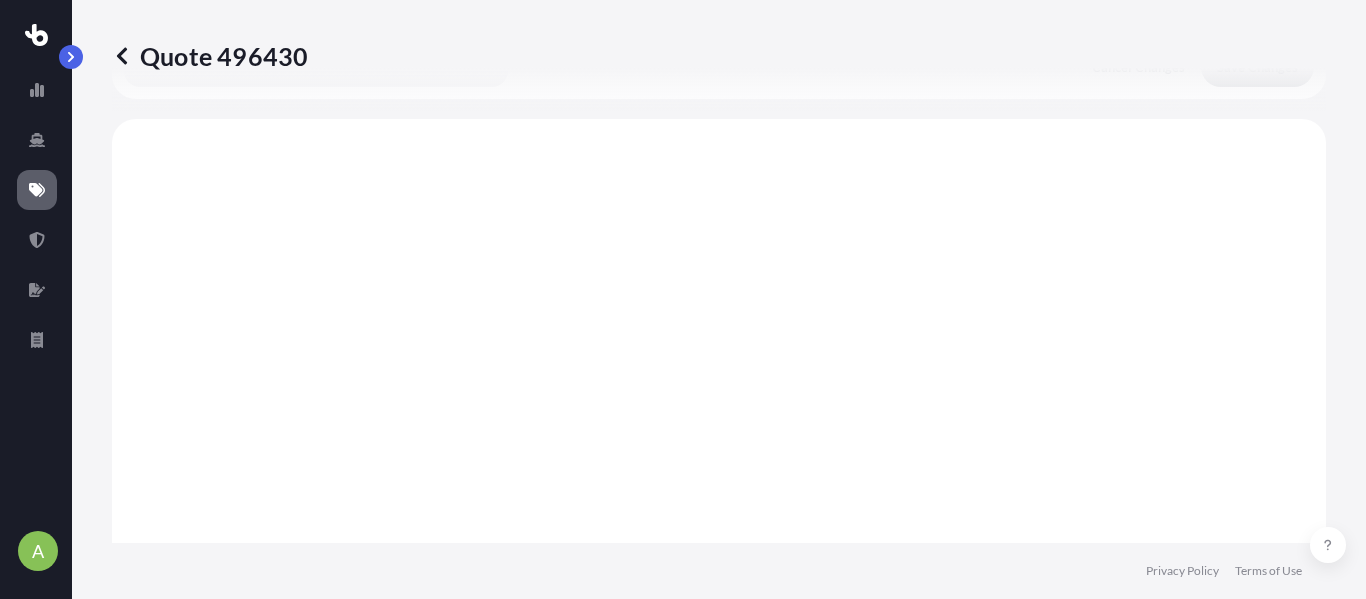 scroll, scrollTop: 772, scrollLeft: 0, axis: vertical 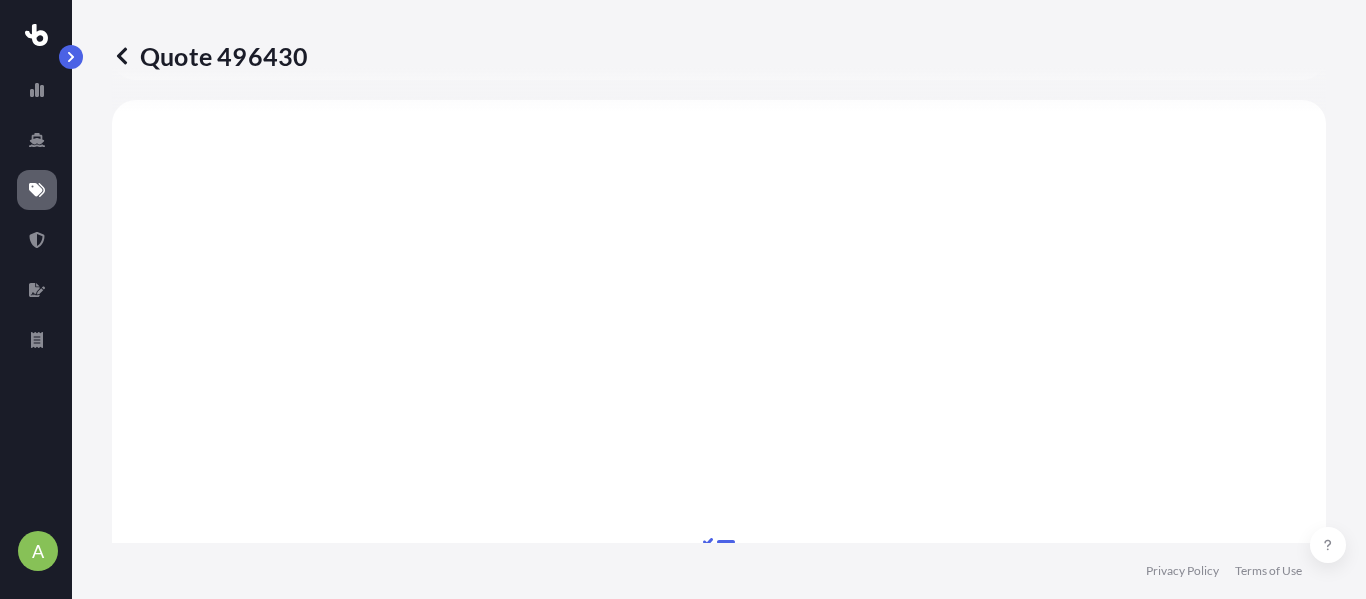 click at bounding box center [122, 56] 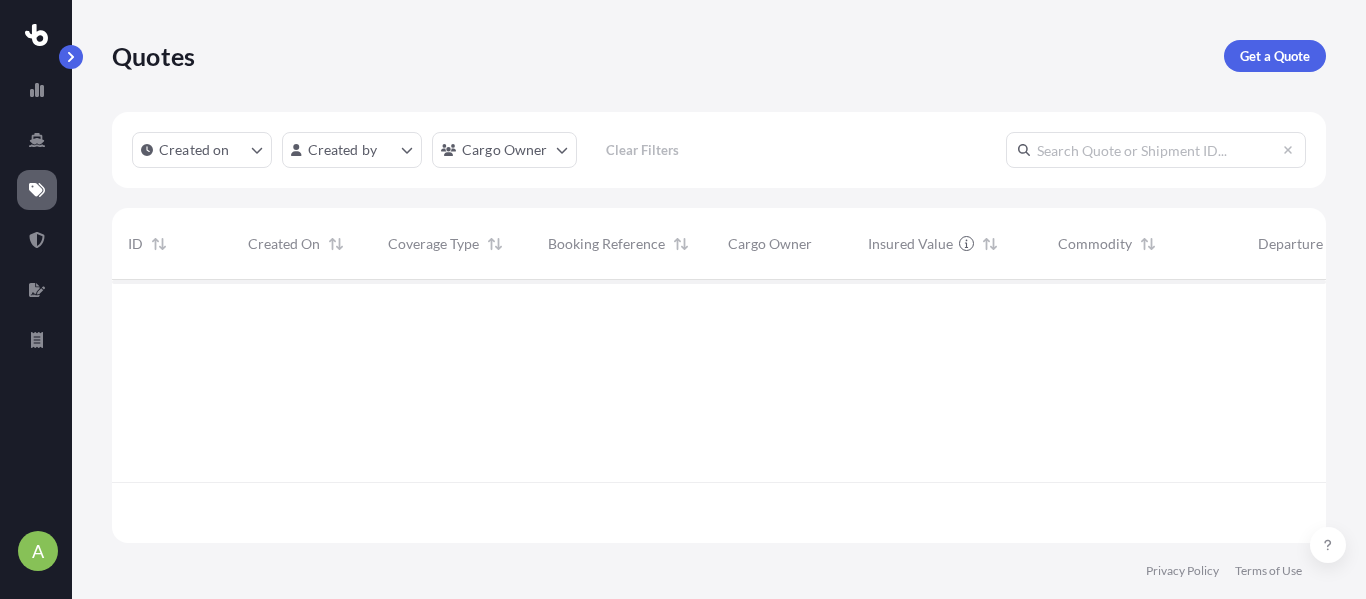 scroll, scrollTop: 0, scrollLeft: 0, axis: both 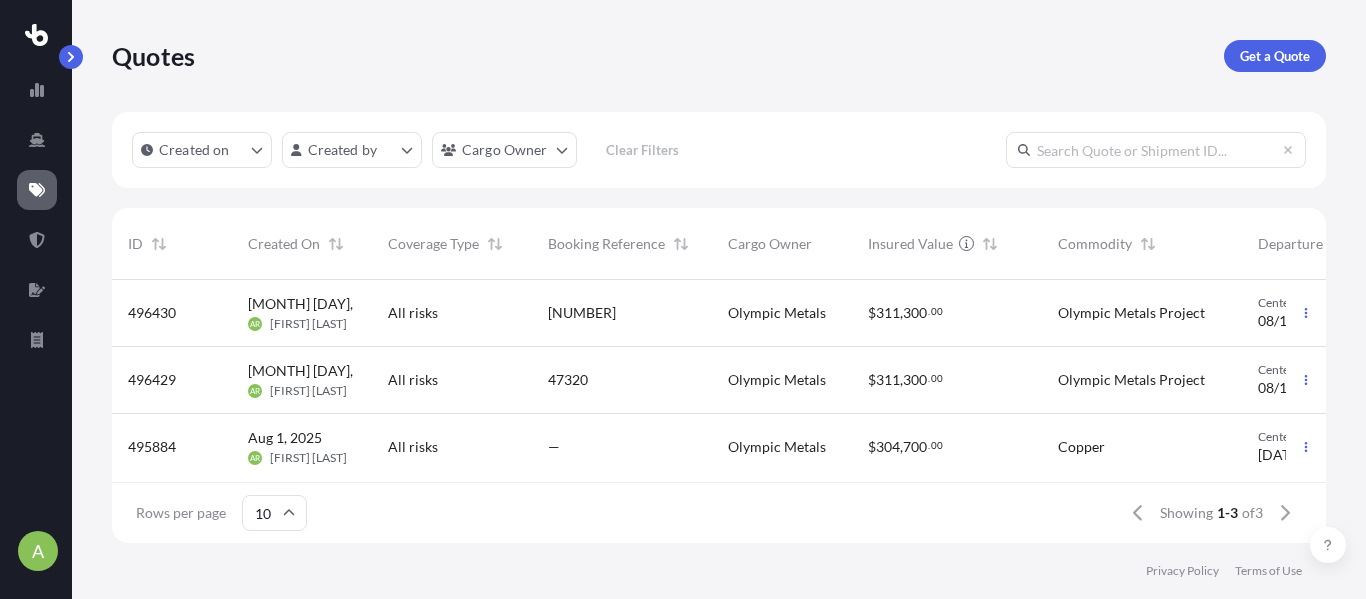 click on "47320" at bounding box center [622, 380] 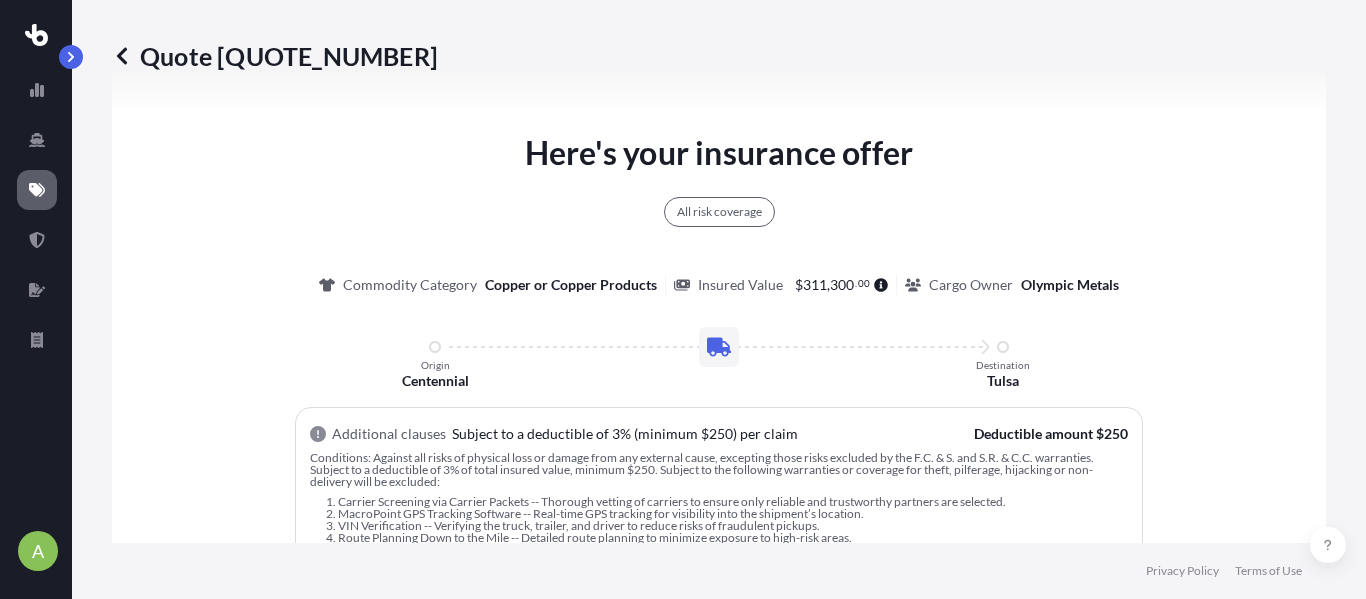 scroll, scrollTop: 1143, scrollLeft: 0, axis: vertical 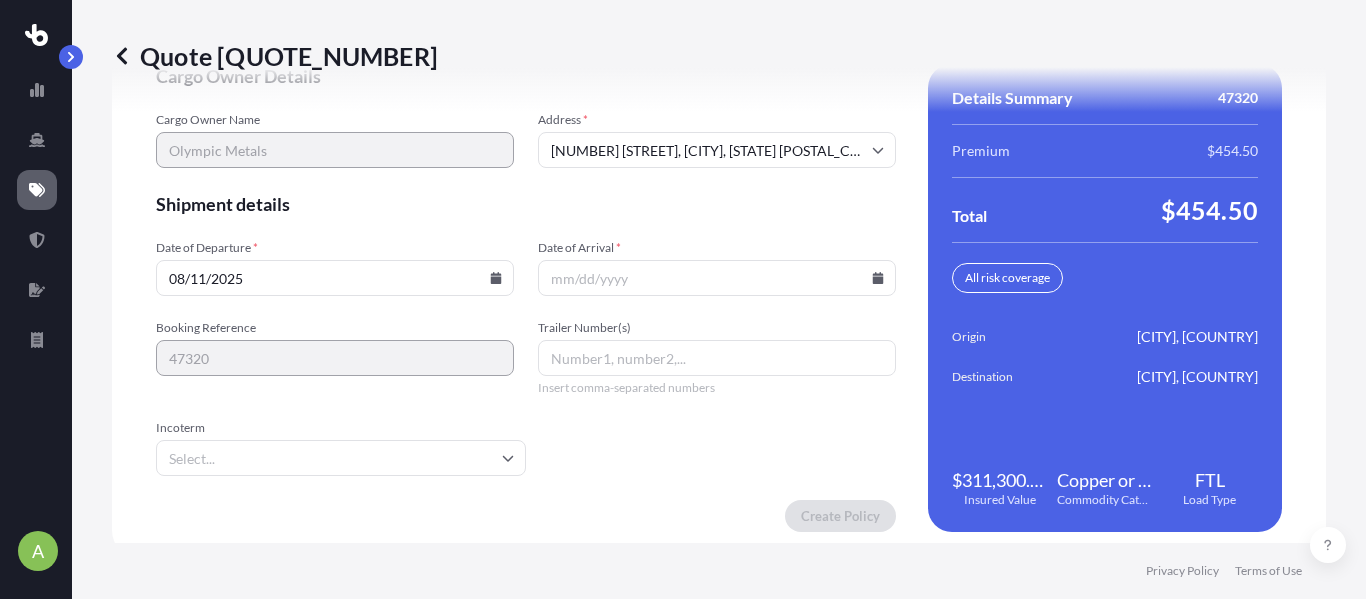click on "08/11/2025" at bounding box center [335, 278] 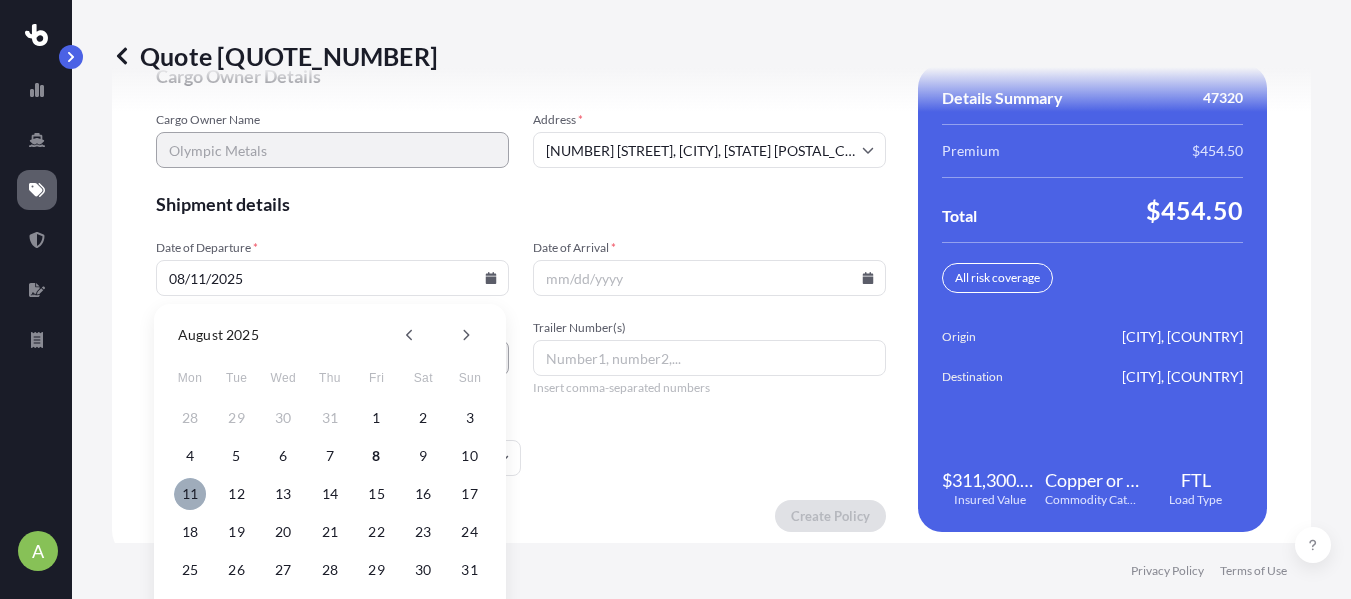 click on "11" at bounding box center [190, 494] 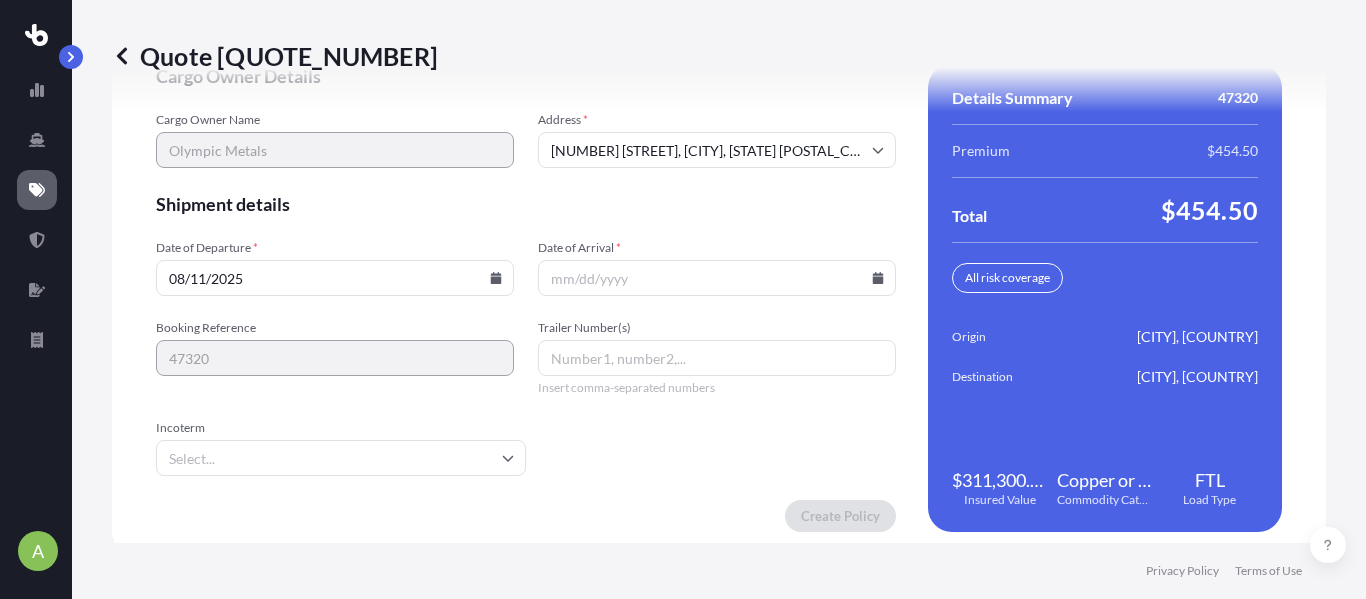 click on "Date of Arrival   *" at bounding box center (717, 278) 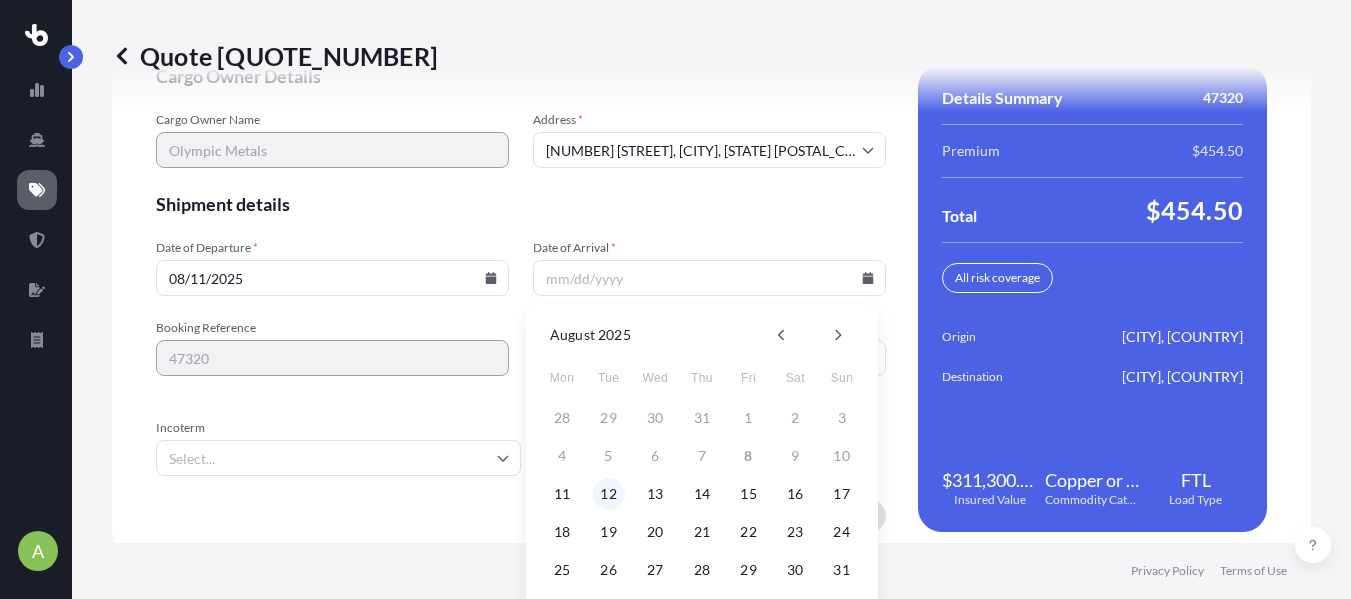 click on "12" at bounding box center [609, 494] 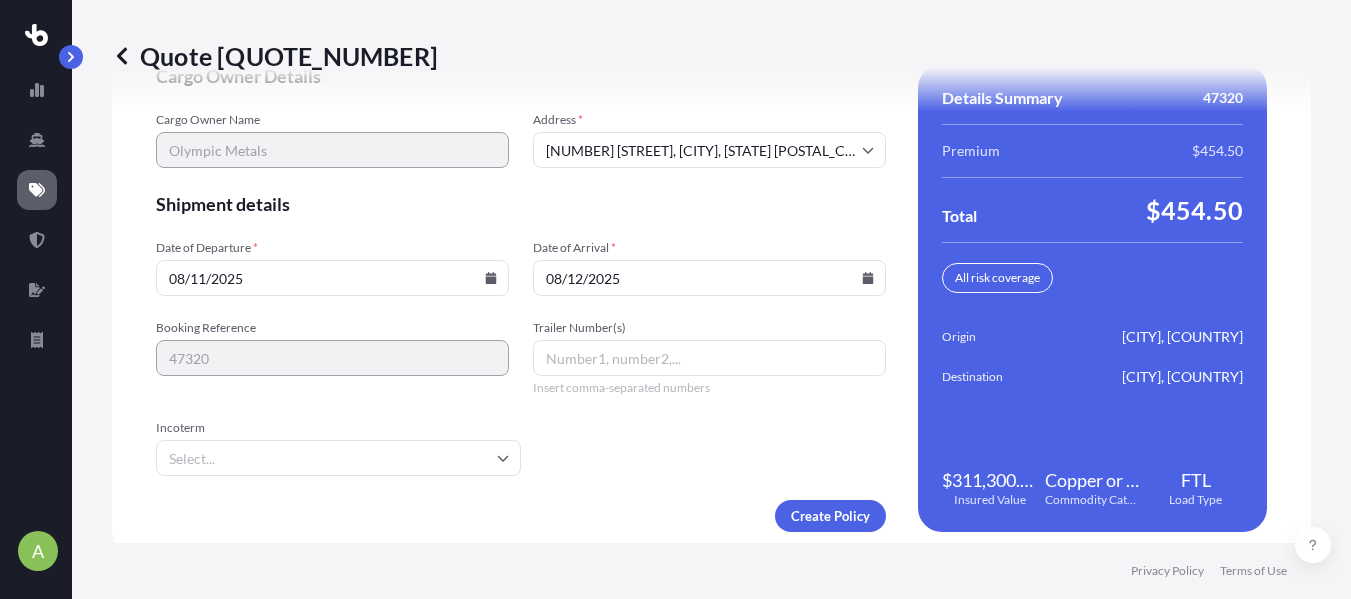 type on "08/12/2025" 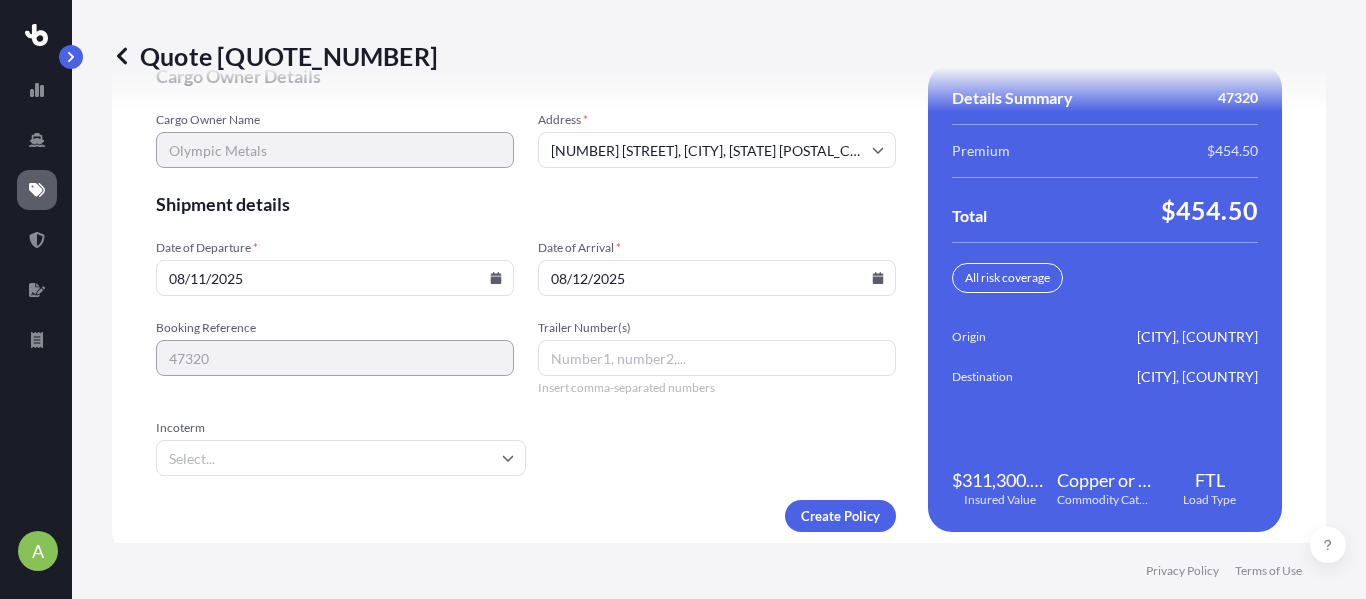 drag, startPoint x: 632, startPoint y: 328, endPoint x: 630, endPoint y: 356, distance: 28.071337 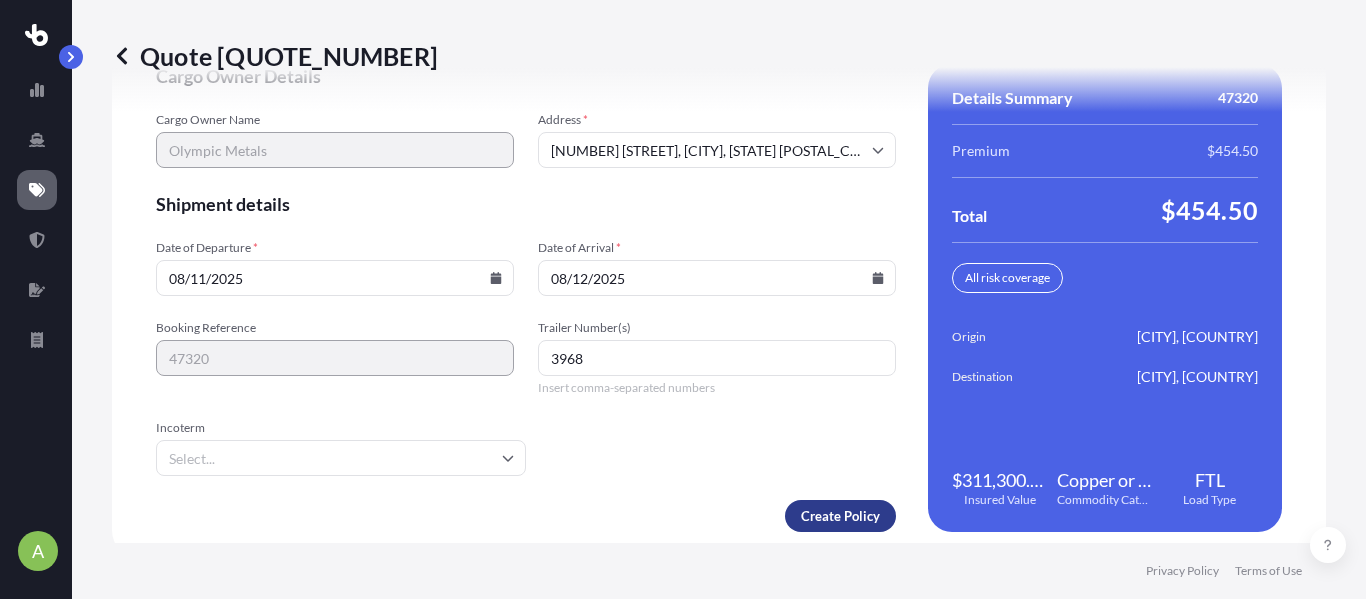 type on "3968" 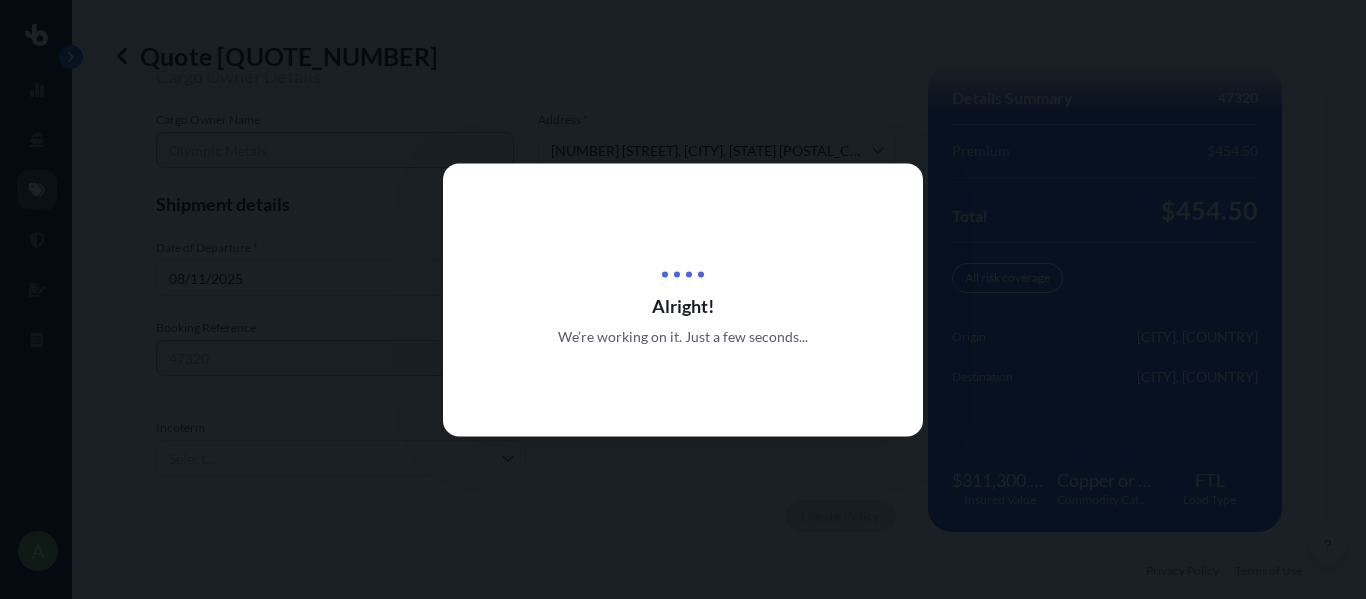 scroll, scrollTop: 0, scrollLeft: 0, axis: both 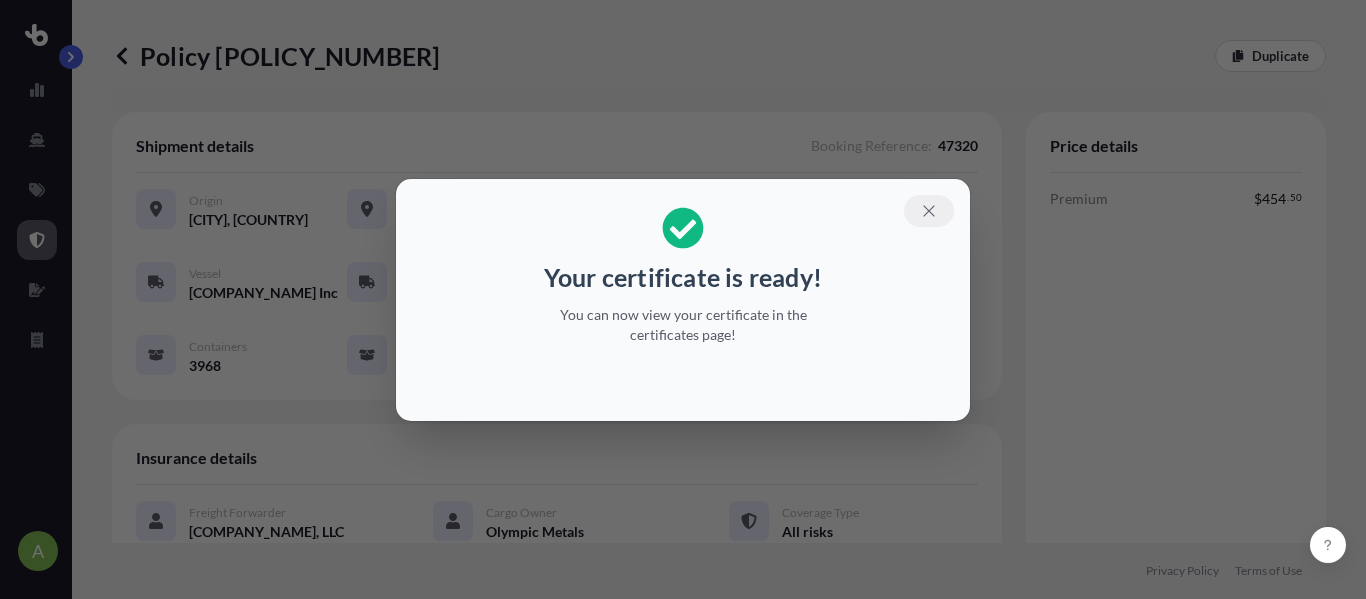 click at bounding box center (929, 211) 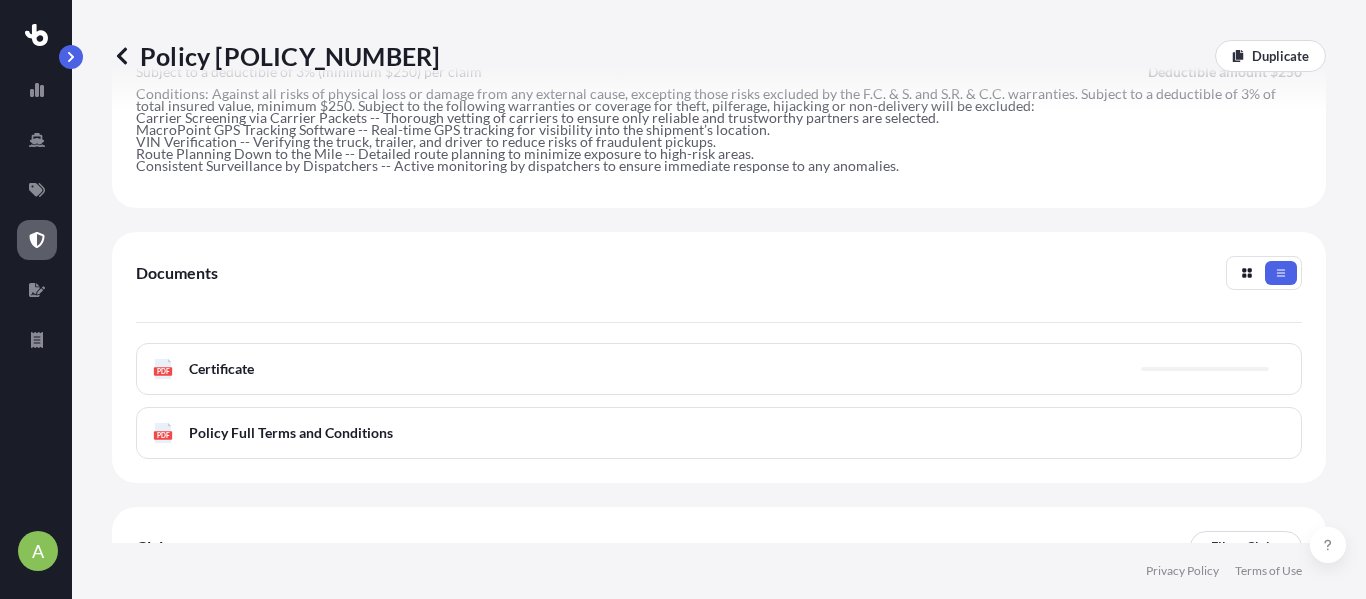 scroll, scrollTop: 813, scrollLeft: 0, axis: vertical 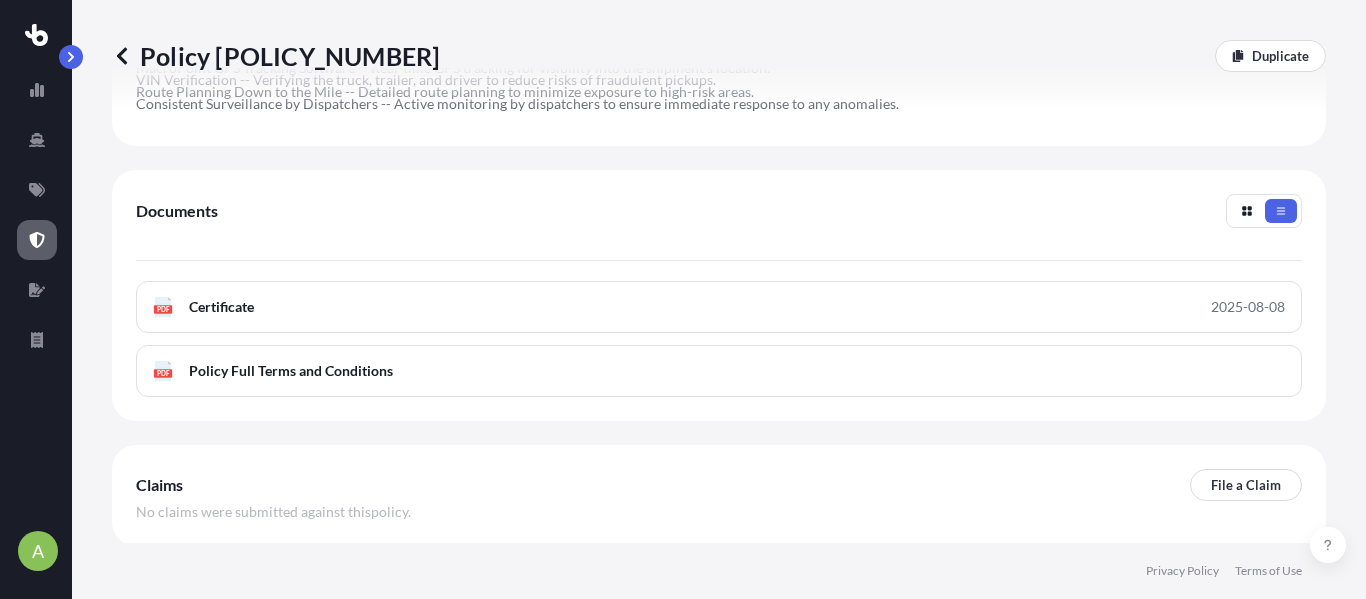 click on "PDF Certificate 2025-08-08" at bounding box center [719, 307] 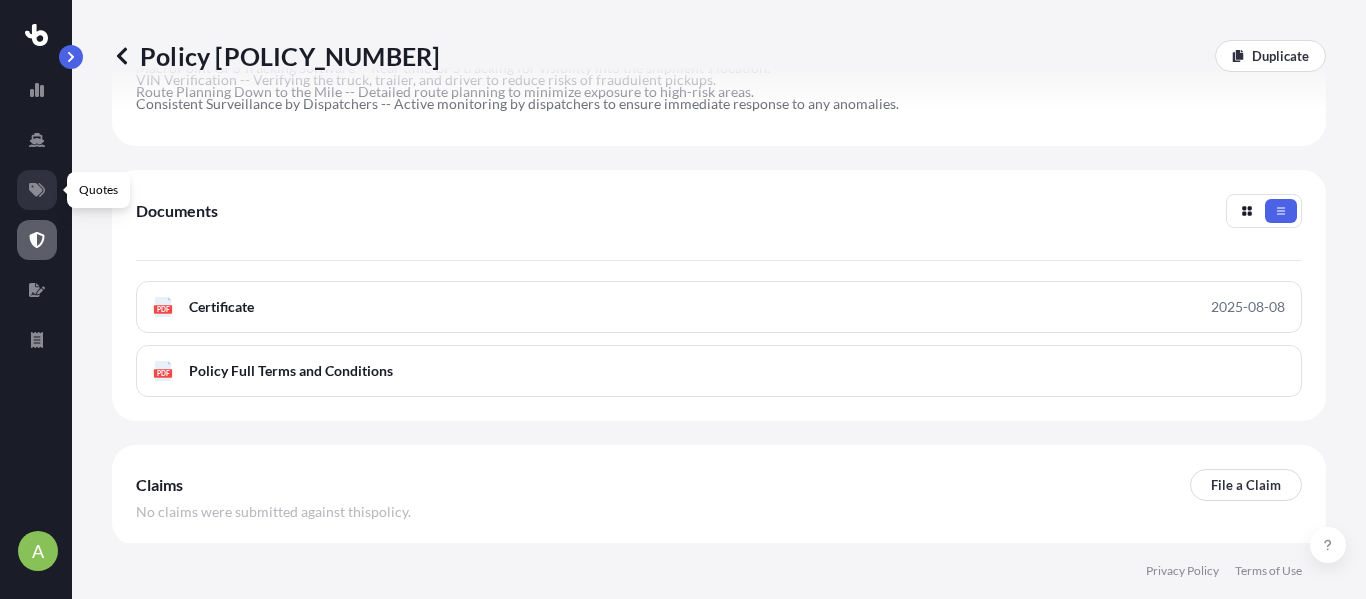 click at bounding box center (37, 190) 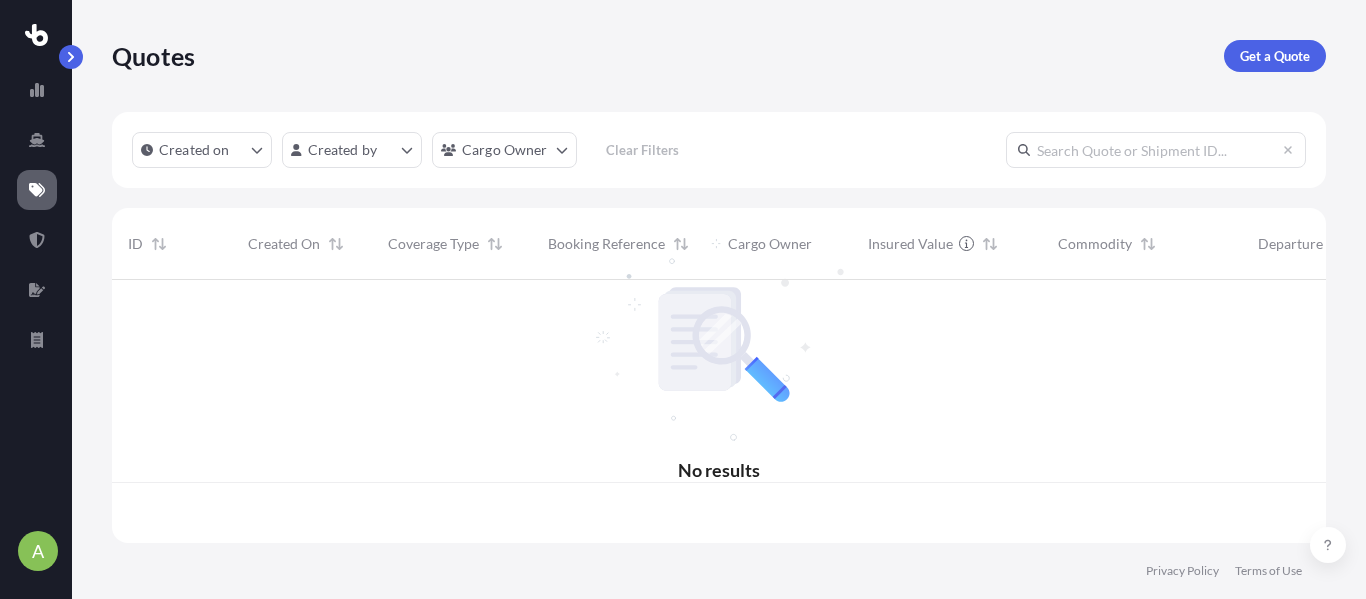 scroll, scrollTop: 0, scrollLeft: 0, axis: both 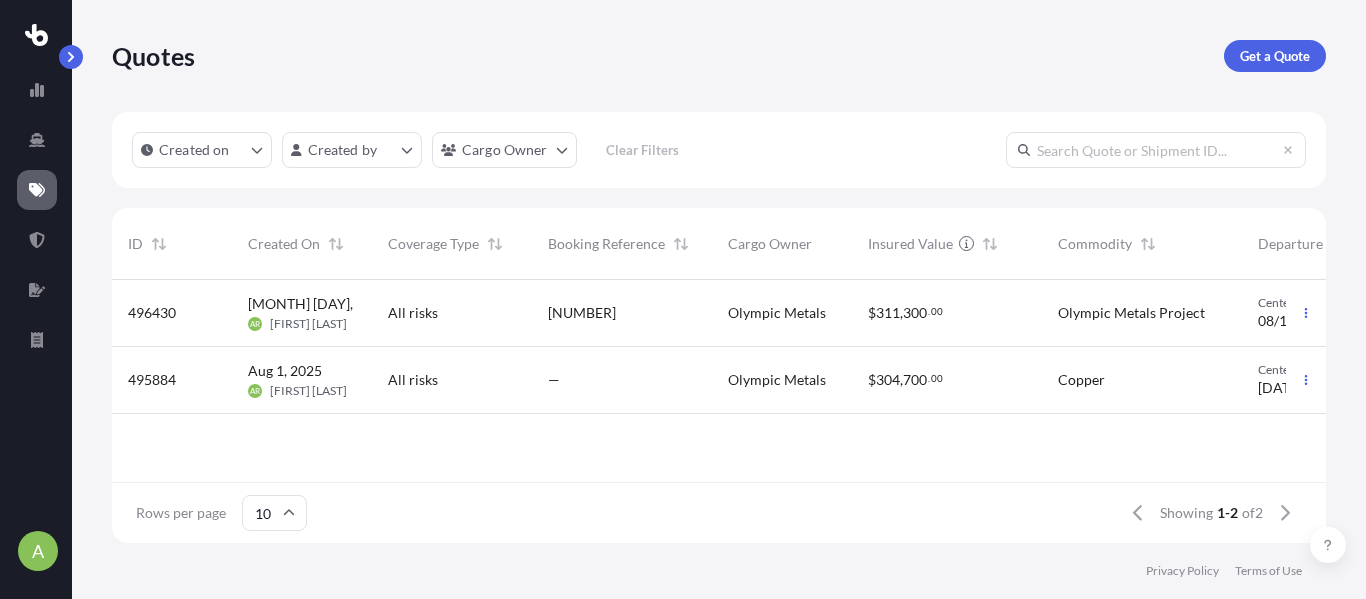 click on "All risks" at bounding box center (452, 313) 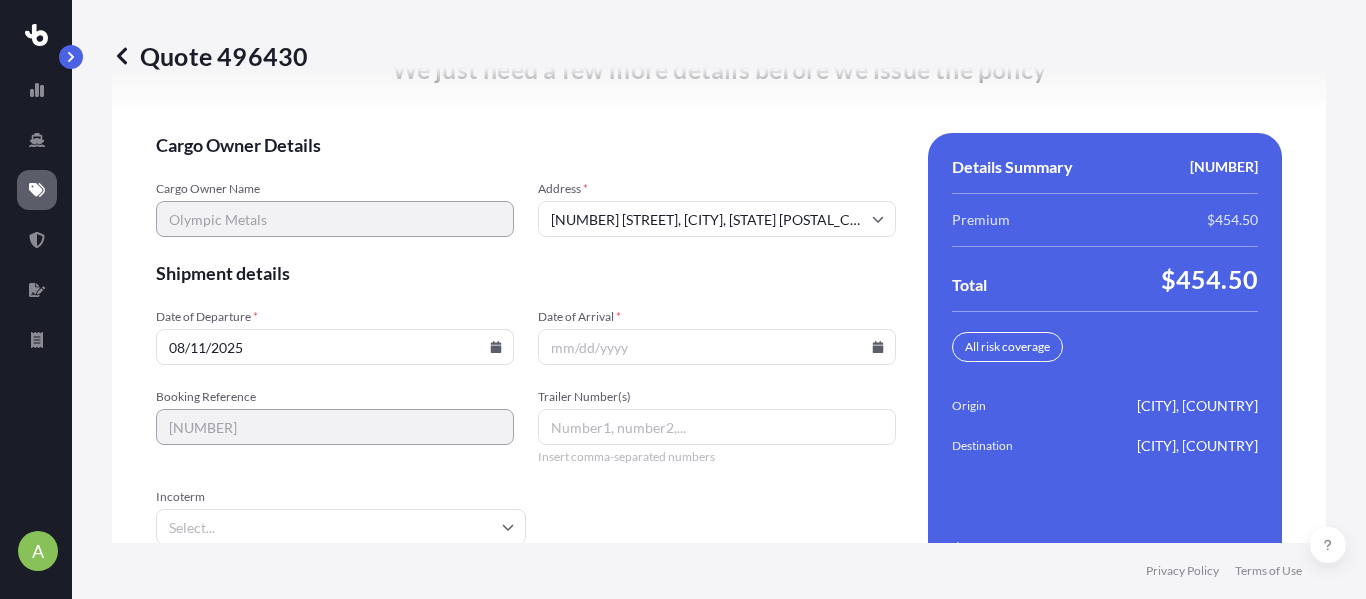 scroll, scrollTop: 3107, scrollLeft: 0, axis: vertical 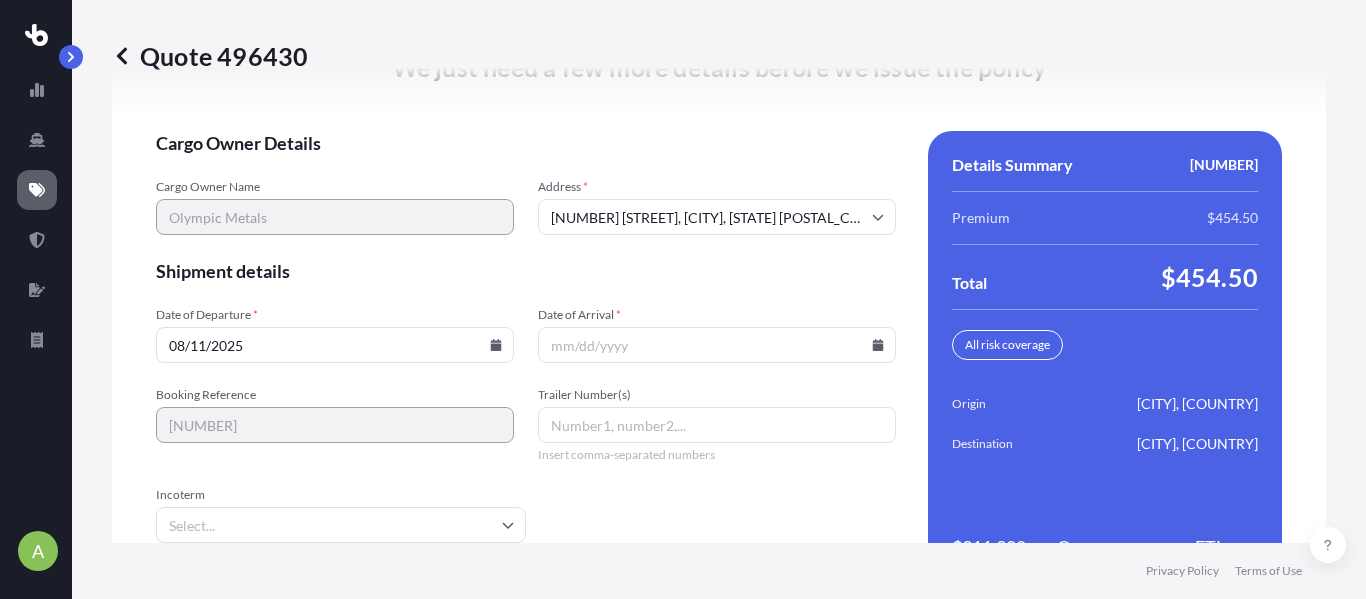 click on "Date of Arrival   *" at bounding box center [717, 345] 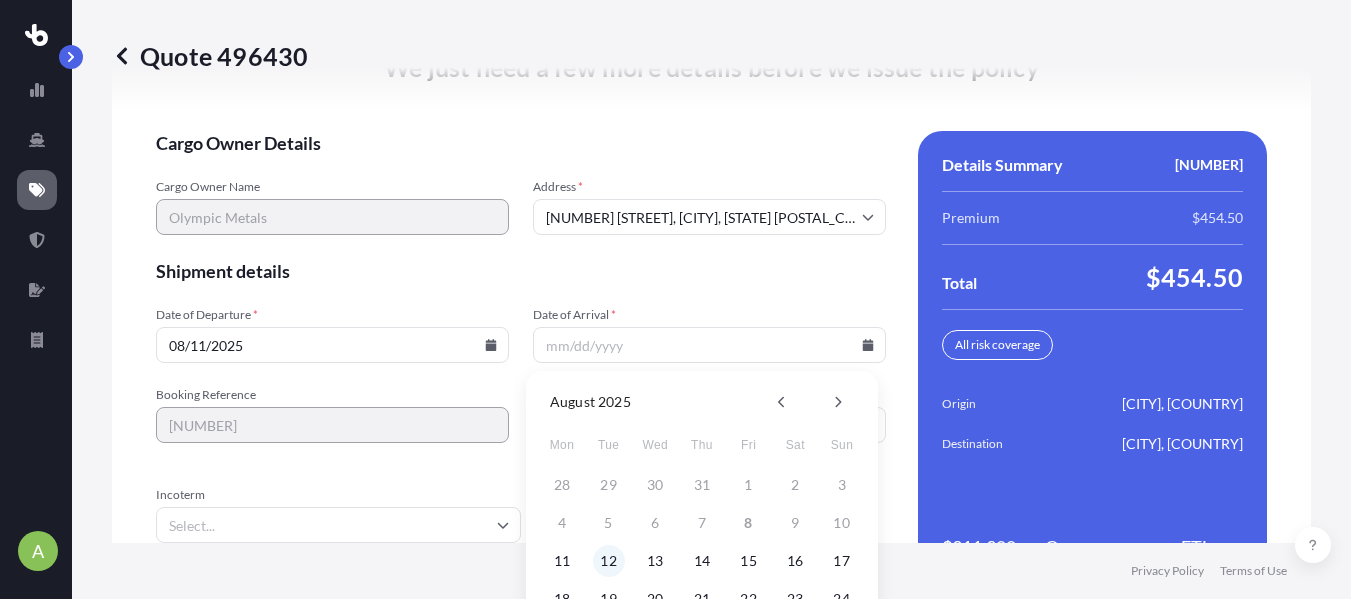 click on "12" at bounding box center (609, 561) 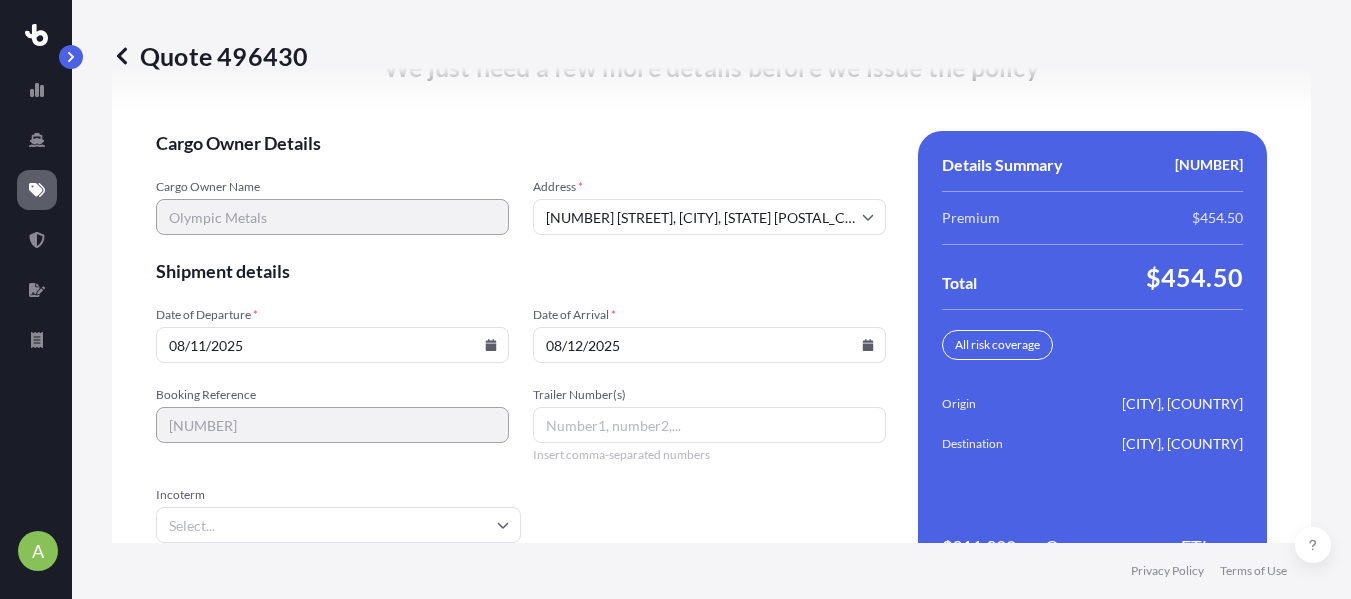 type on "08/12/2025" 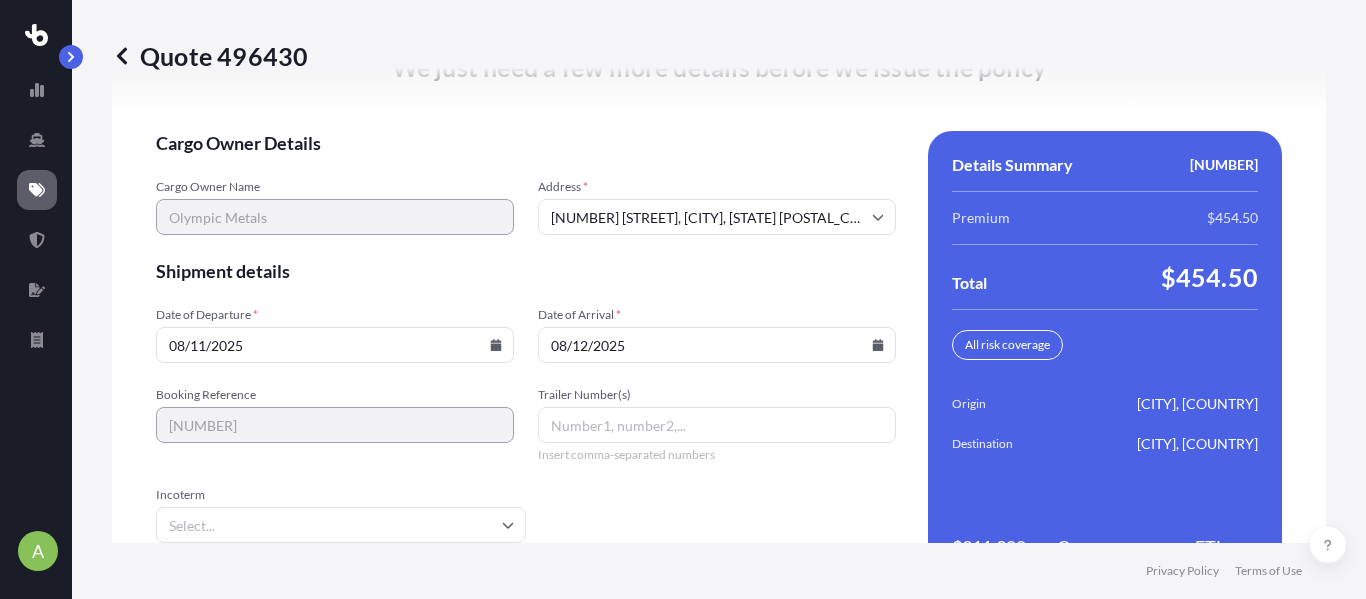 click on "Trailer Number(s)" at bounding box center (717, 425) 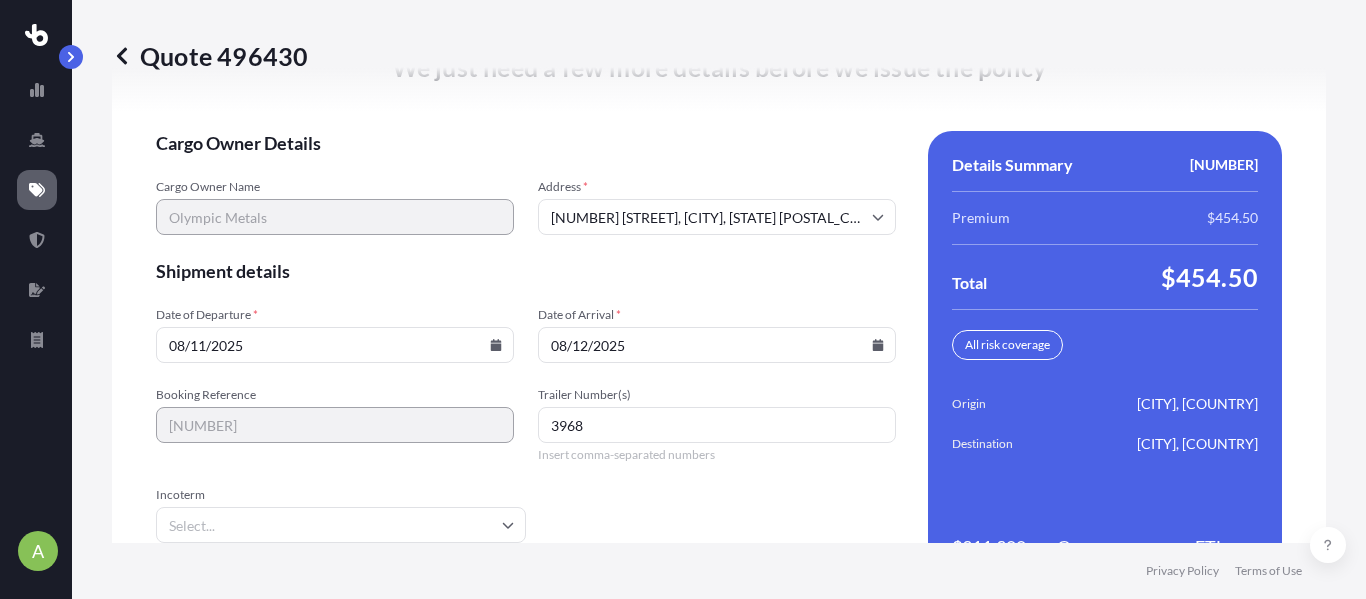 scroll, scrollTop: 3191, scrollLeft: 0, axis: vertical 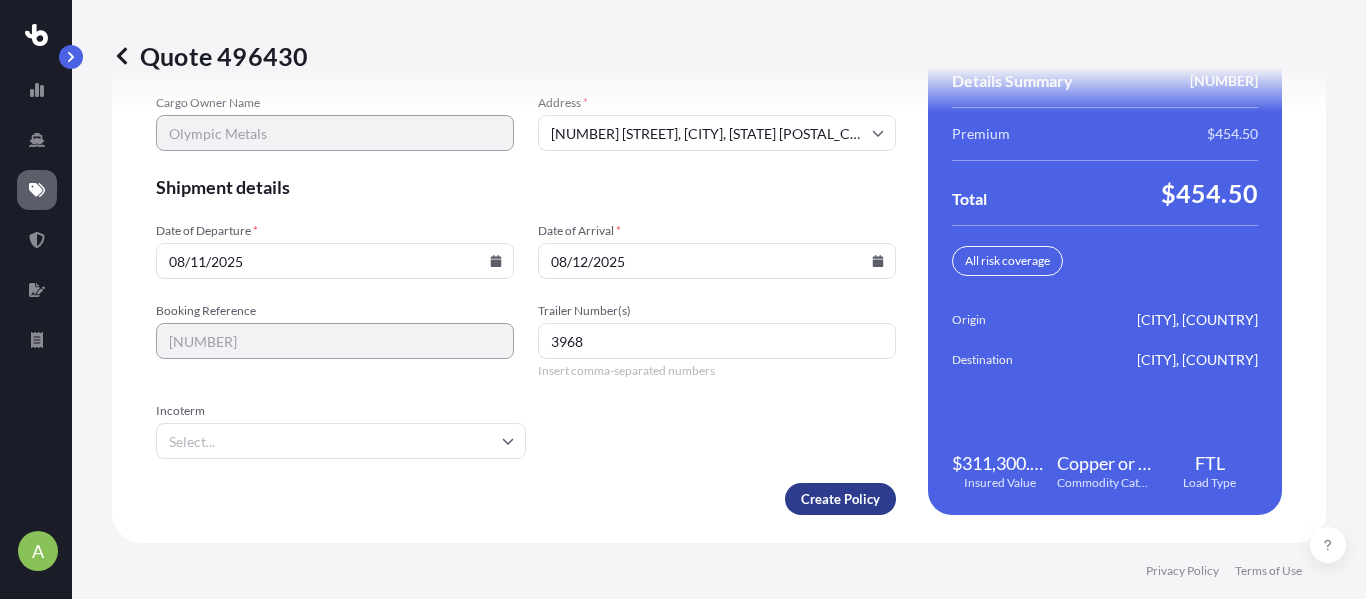 type on "3968" 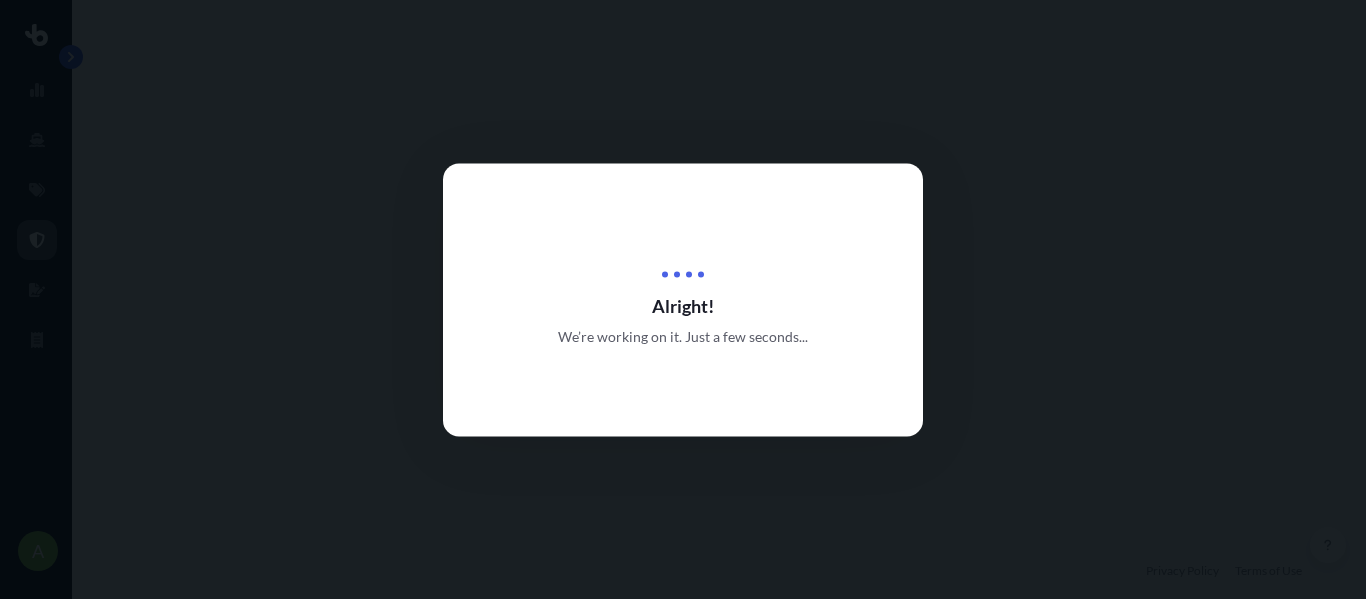 scroll, scrollTop: 0, scrollLeft: 0, axis: both 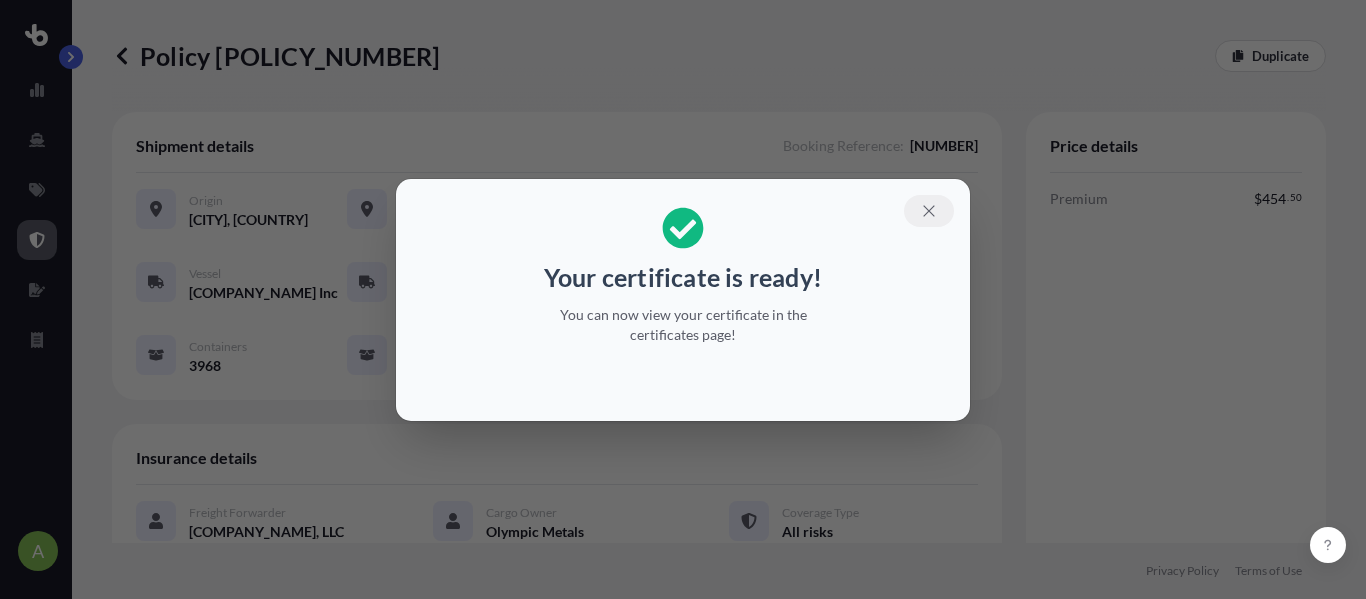 click 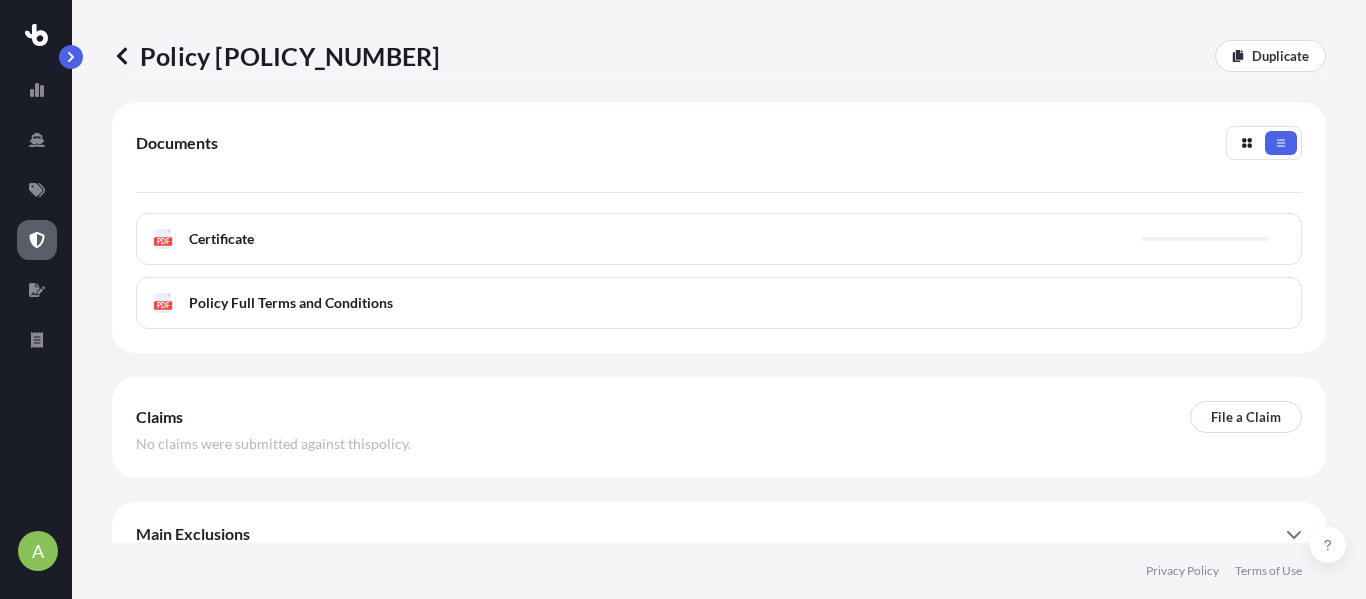 scroll, scrollTop: 881, scrollLeft: 0, axis: vertical 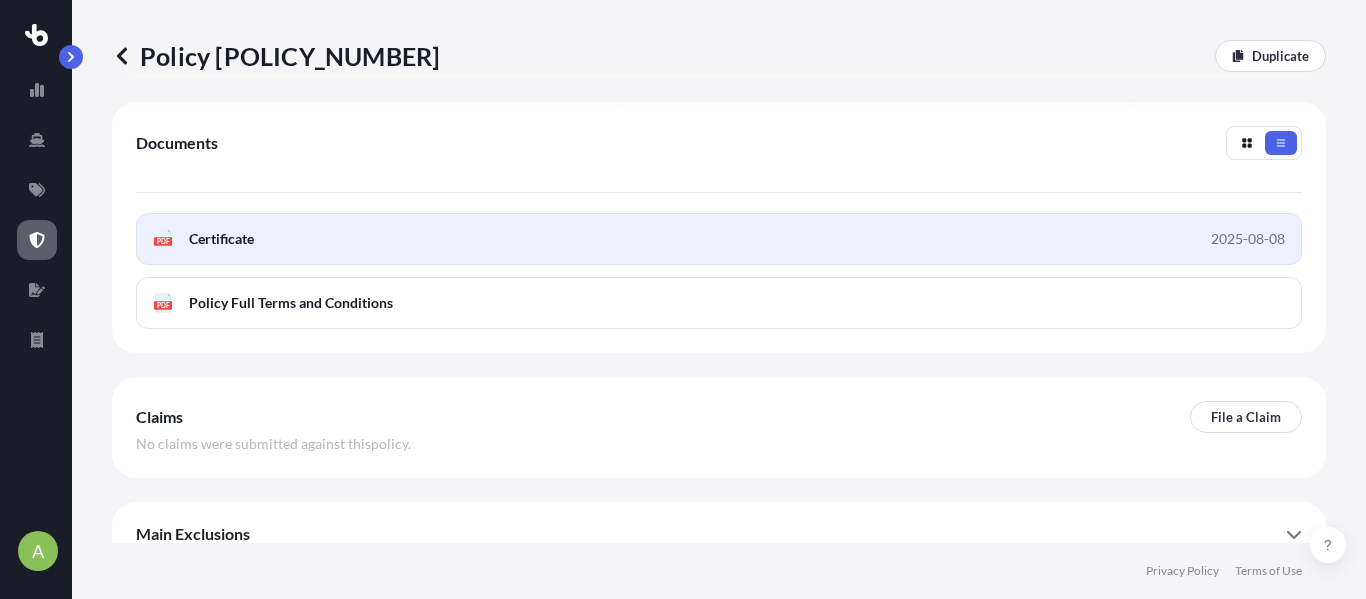 click on "PDF Certificate 2025-08-08" at bounding box center (719, 239) 